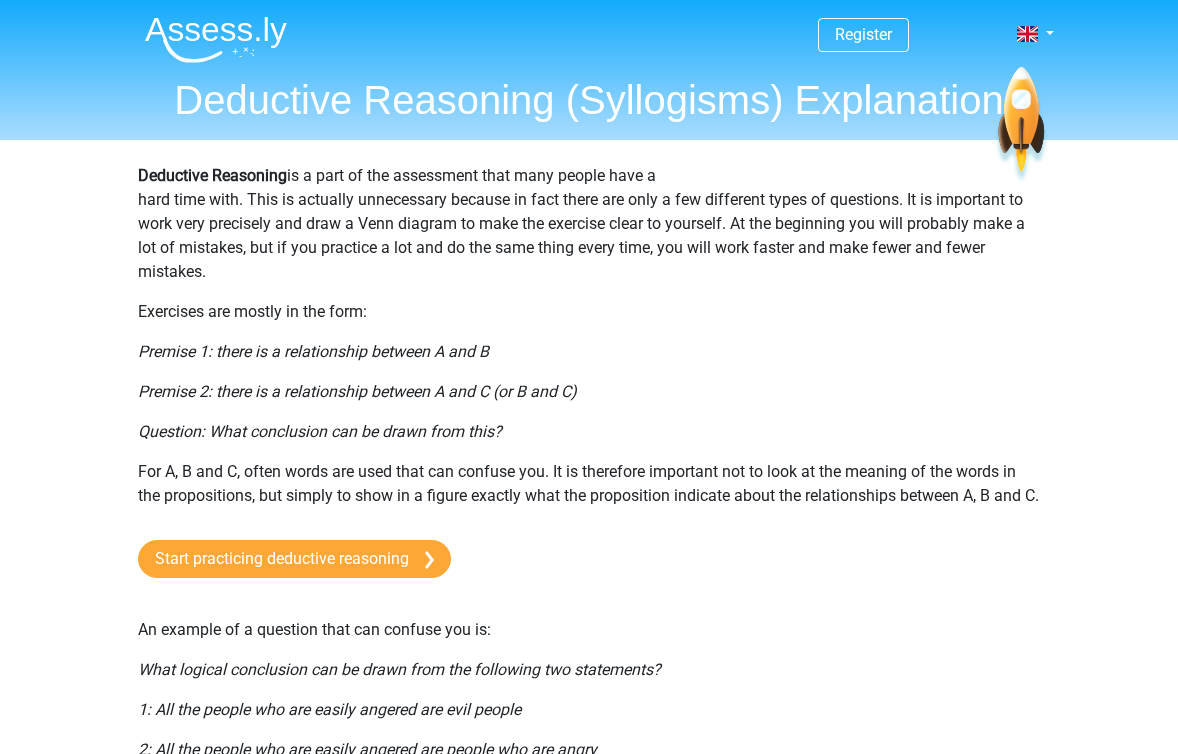 scroll, scrollTop: 0, scrollLeft: 0, axis: both 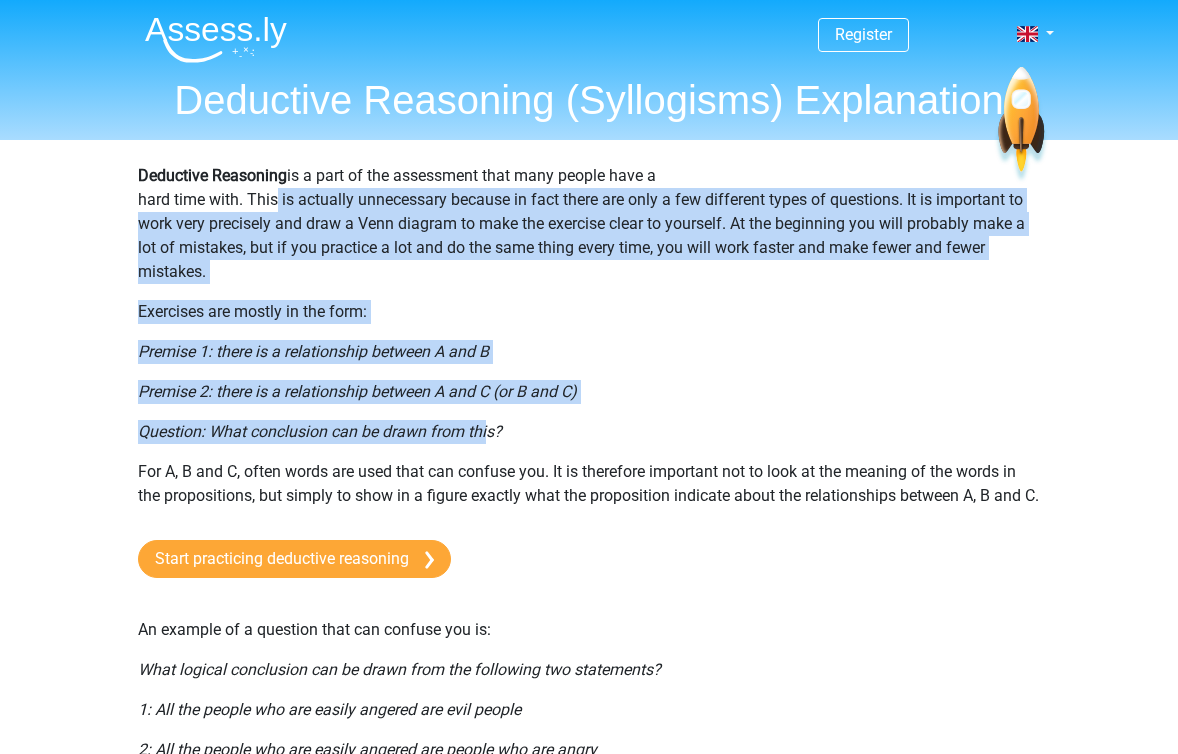 drag, startPoint x: 270, startPoint y: 198, endPoint x: 486, endPoint y: 426, distance: 314.07007 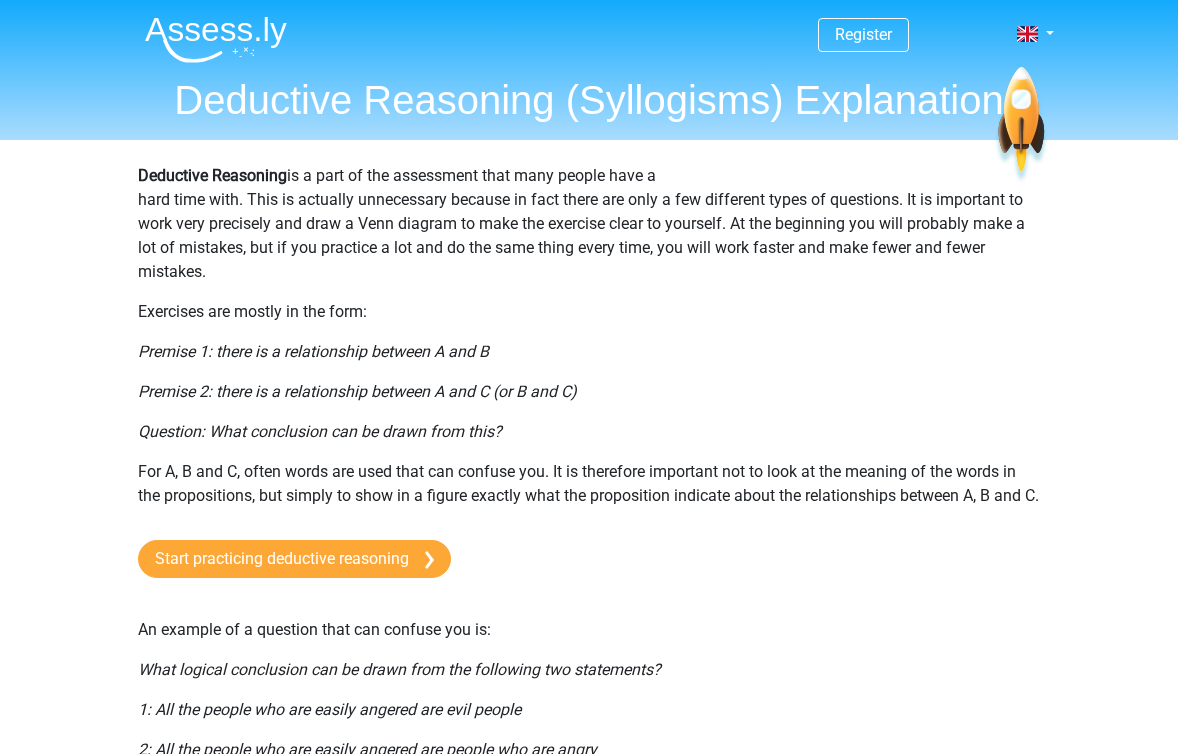 drag, startPoint x: 142, startPoint y: 472, endPoint x: 236, endPoint y: 465, distance: 94.26028 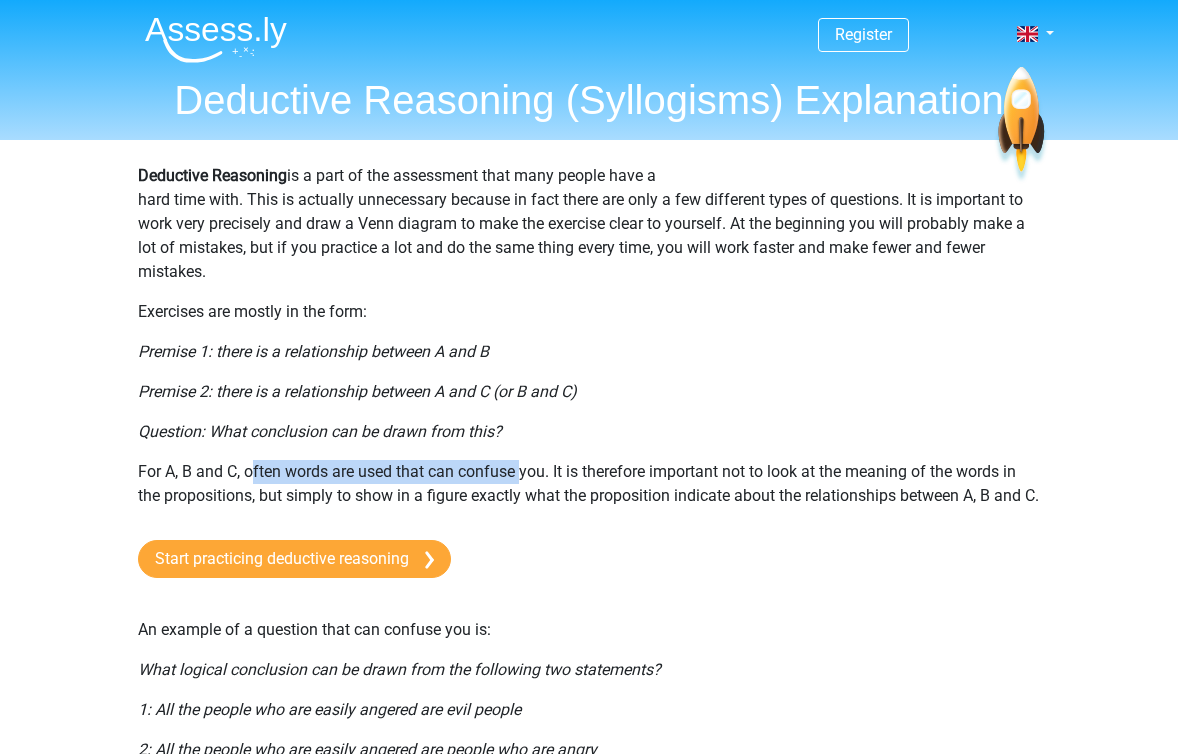 drag, startPoint x: 251, startPoint y: 472, endPoint x: 520, endPoint y: 464, distance: 269.11893 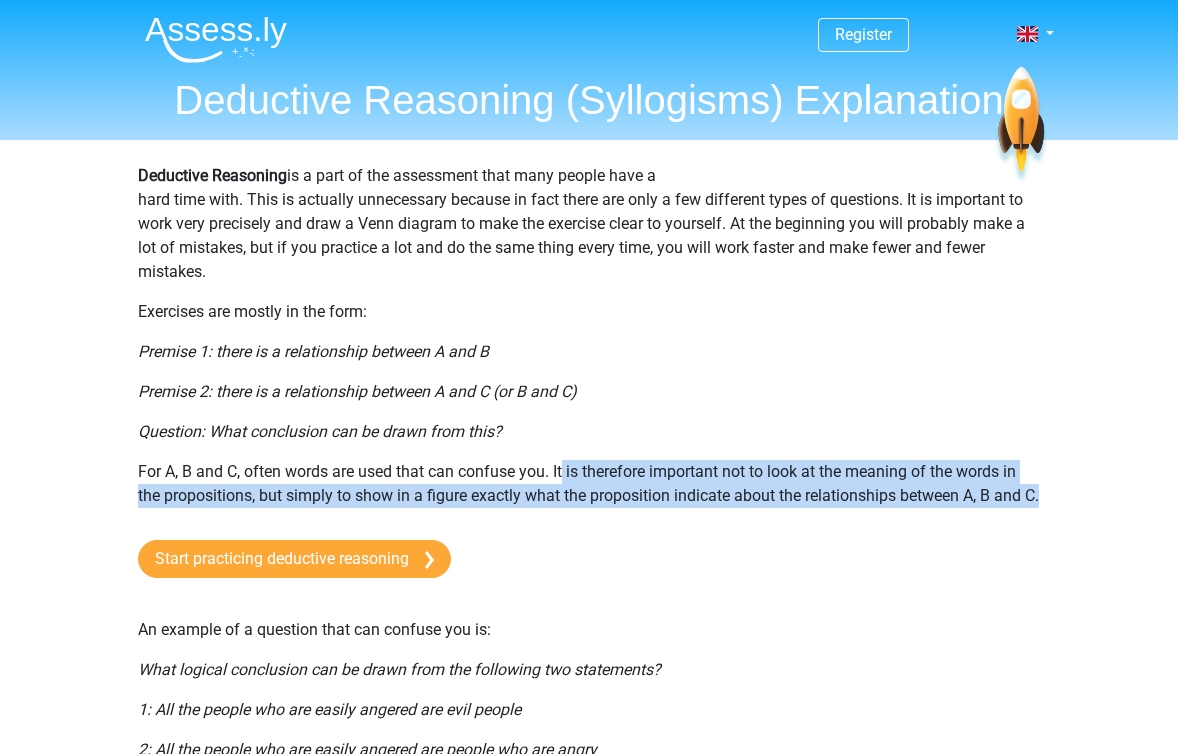 drag, startPoint x: 564, startPoint y: 473, endPoint x: 1016, endPoint y: 528, distance: 455.33395 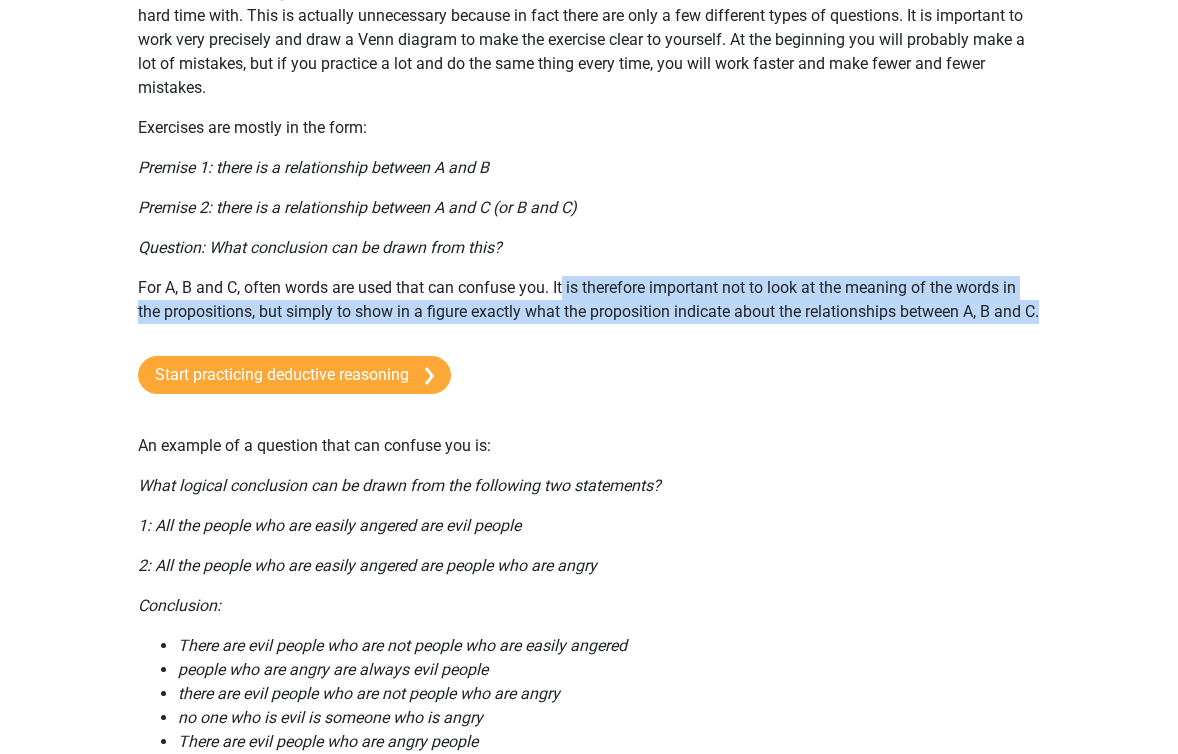 scroll, scrollTop: 185, scrollLeft: 0, axis: vertical 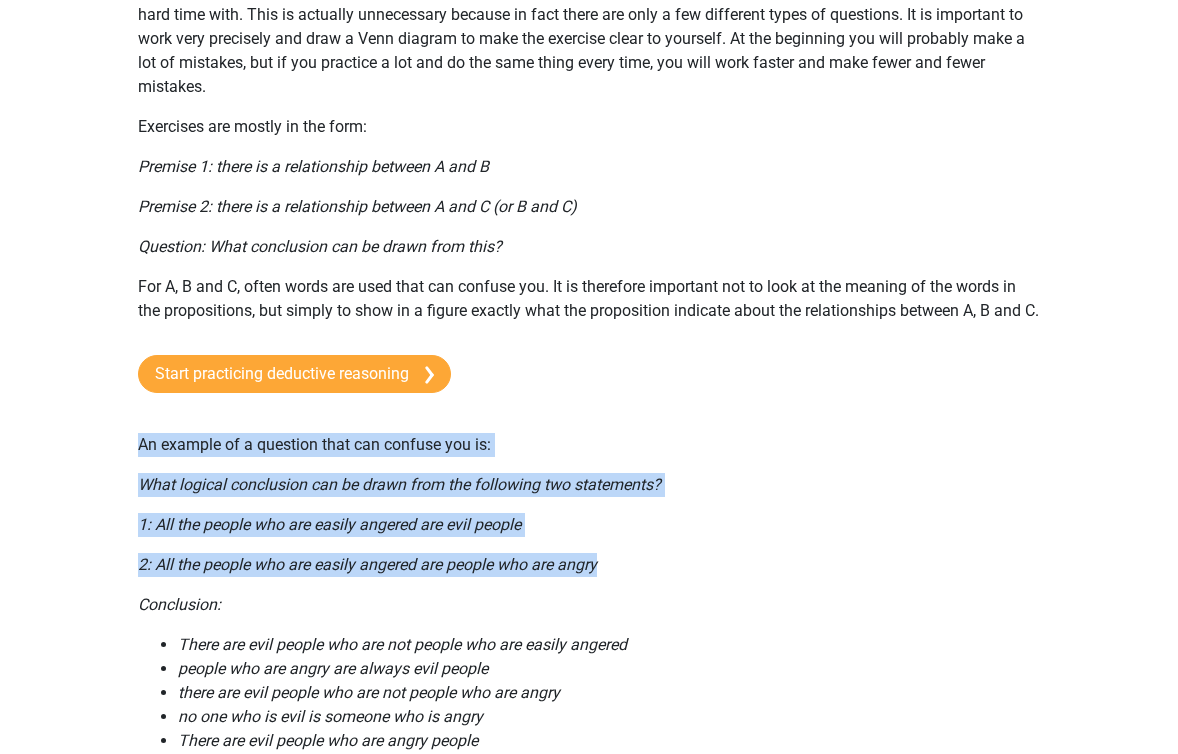 drag, startPoint x: 137, startPoint y: 472, endPoint x: 615, endPoint y: 578, distance: 489.6121 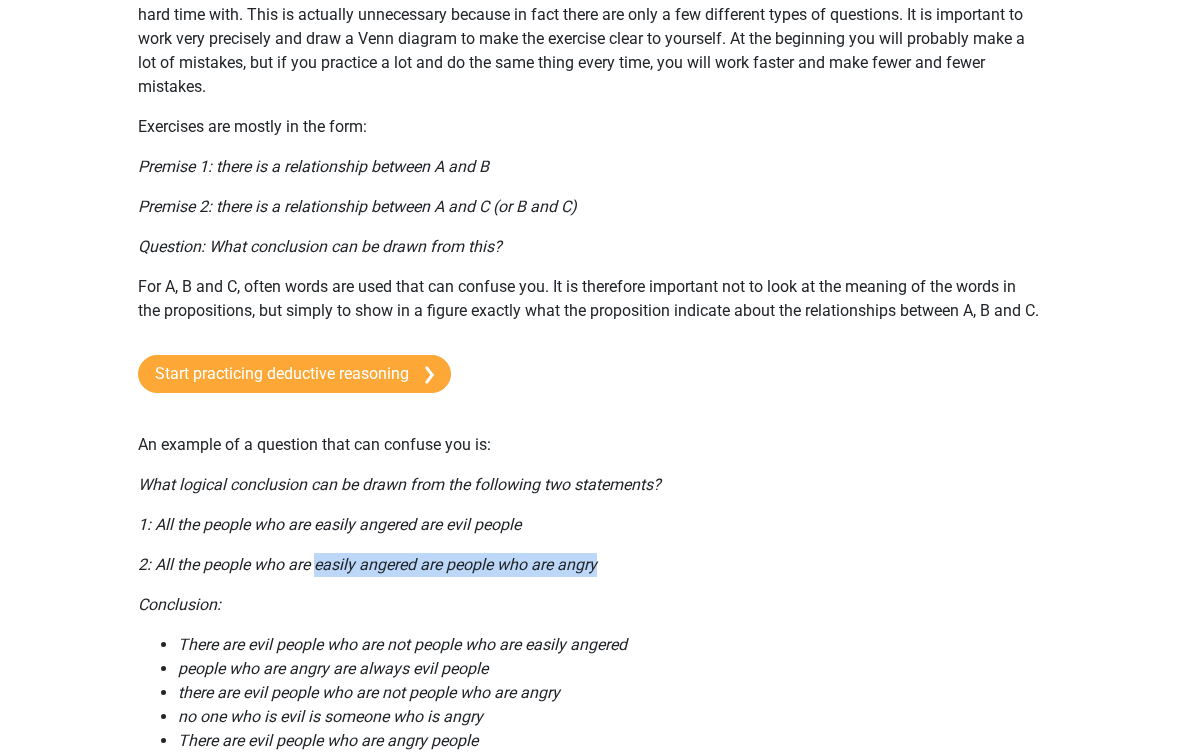 drag, startPoint x: 314, startPoint y: 585, endPoint x: 631, endPoint y: 590, distance: 317.03943 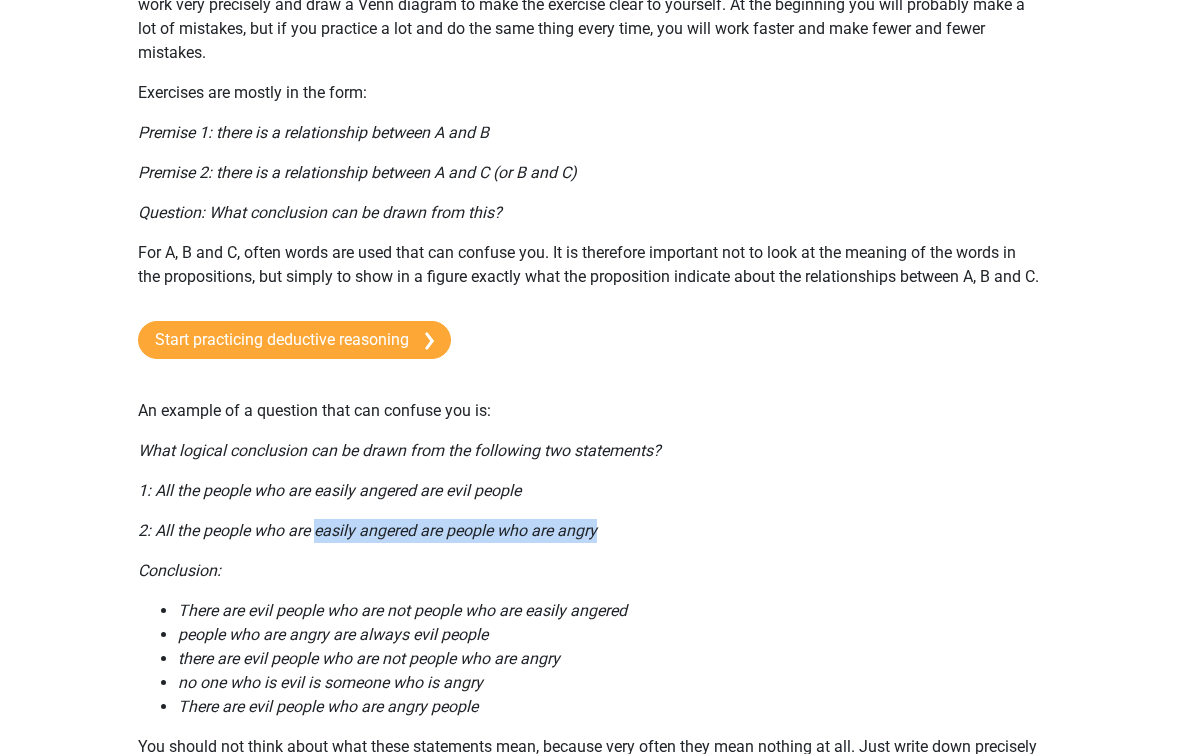 scroll, scrollTop: 222, scrollLeft: 0, axis: vertical 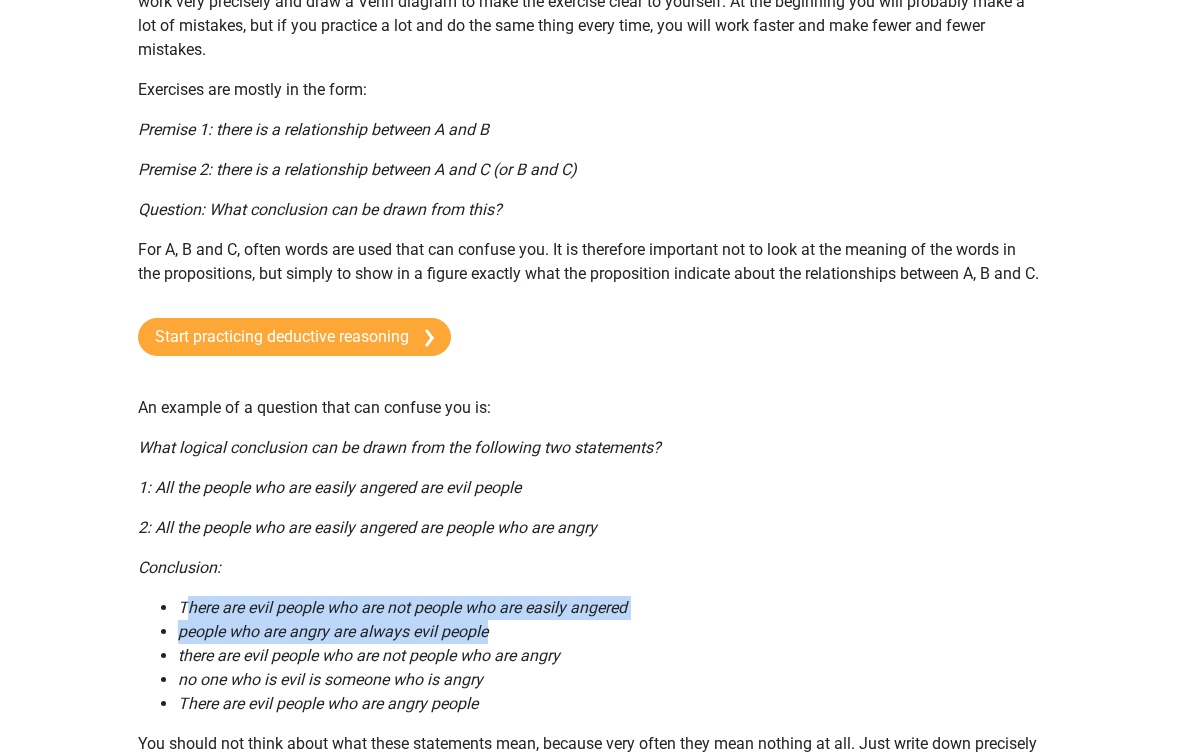 drag, startPoint x: 187, startPoint y: 635, endPoint x: 631, endPoint y: 657, distance: 444.5447 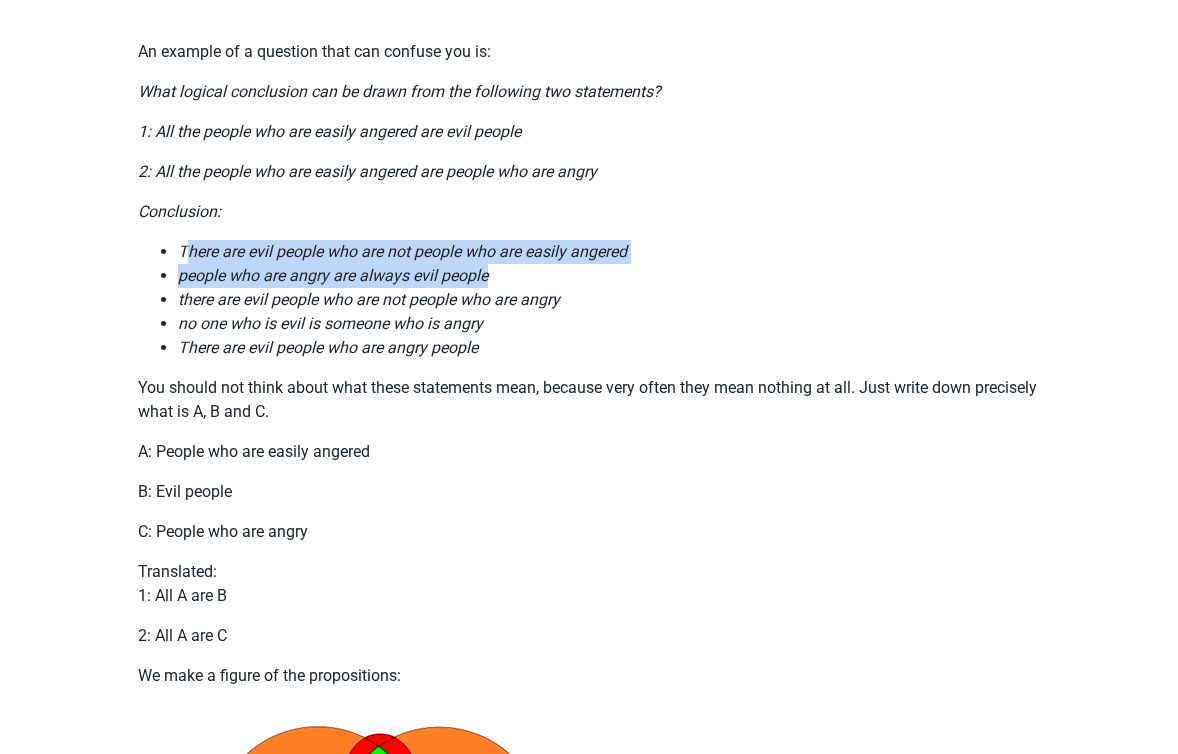 scroll, scrollTop: 565, scrollLeft: 0, axis: vertical 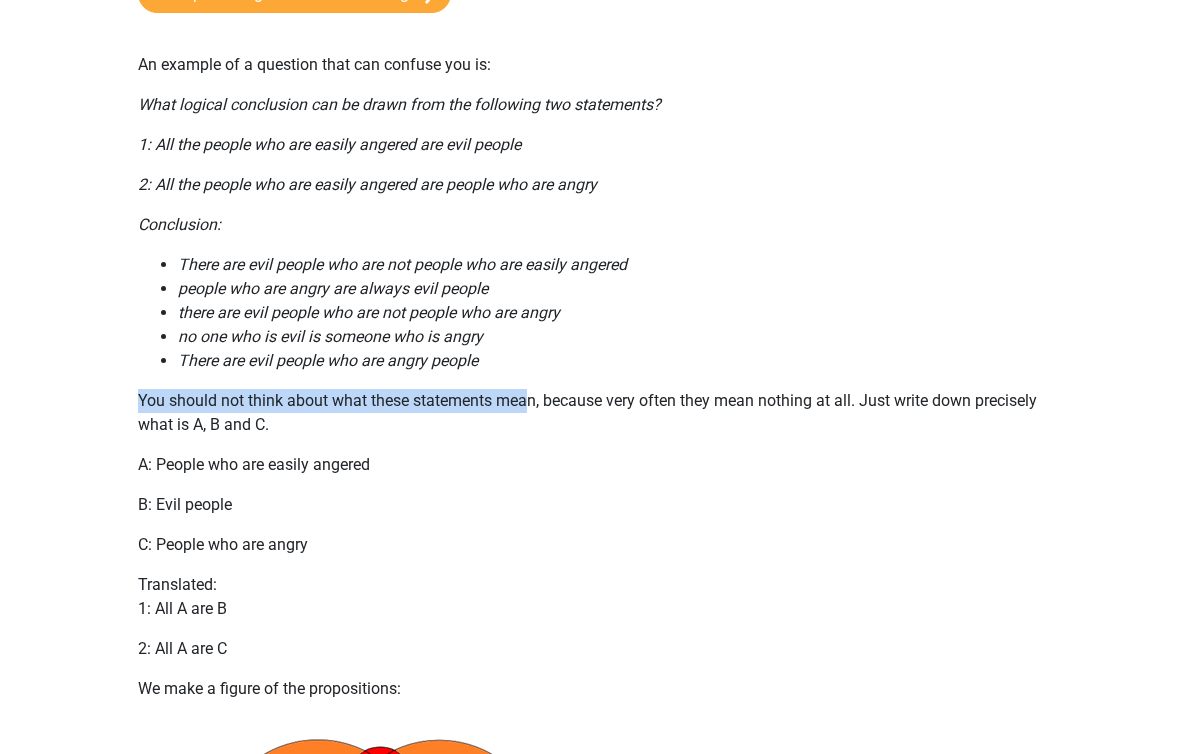 drag, startPoint x: 118, startPoint y: 423, endPoint x: 530, endPoint y: 419, distance: 412.0194 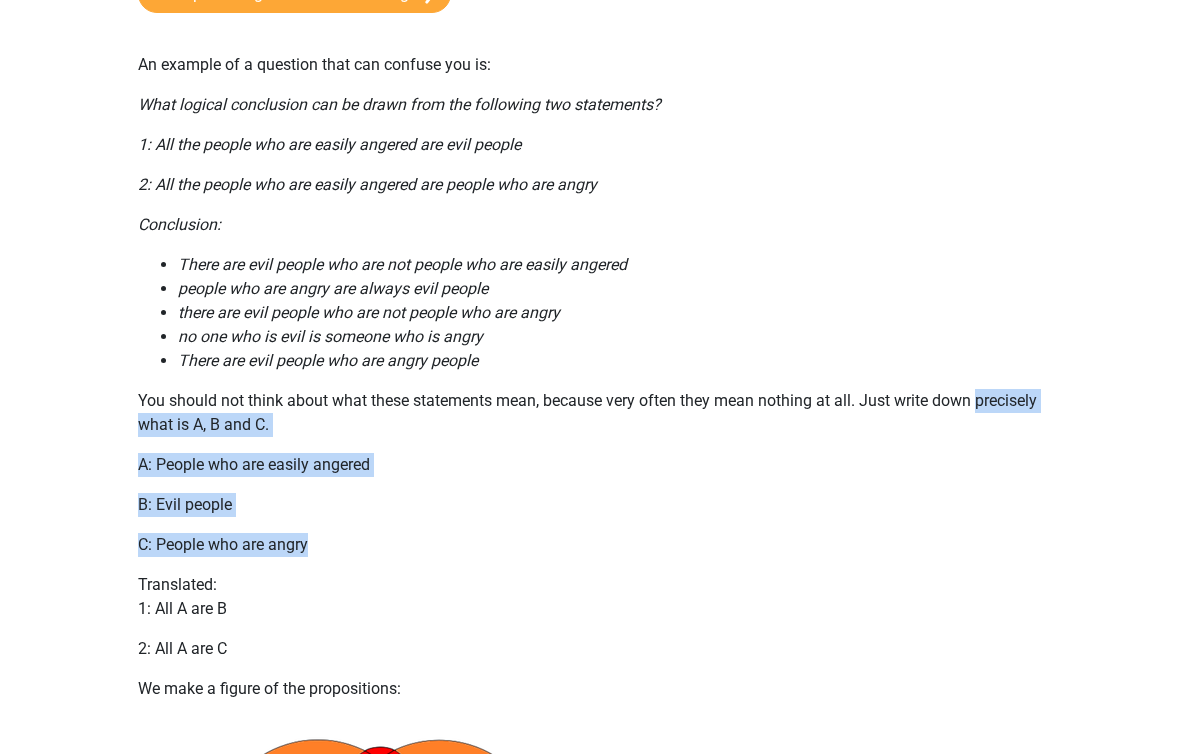 drag, startPoint x: 128, startPoint y: 451, endPoint x: 322, endPoint y: 577, distance: 231.32661 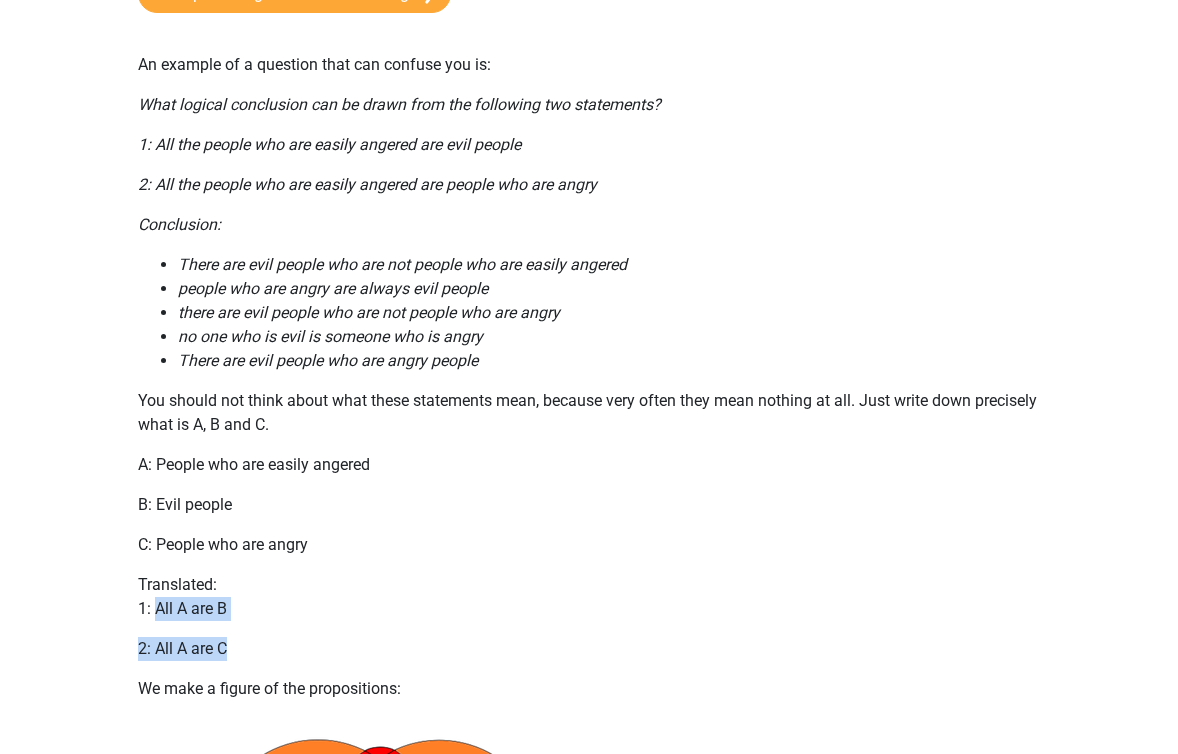 drag, startPoint x: 153, startPoint y: 635, endPoint x: 237, endPoint y: 675, distance: 93.03763 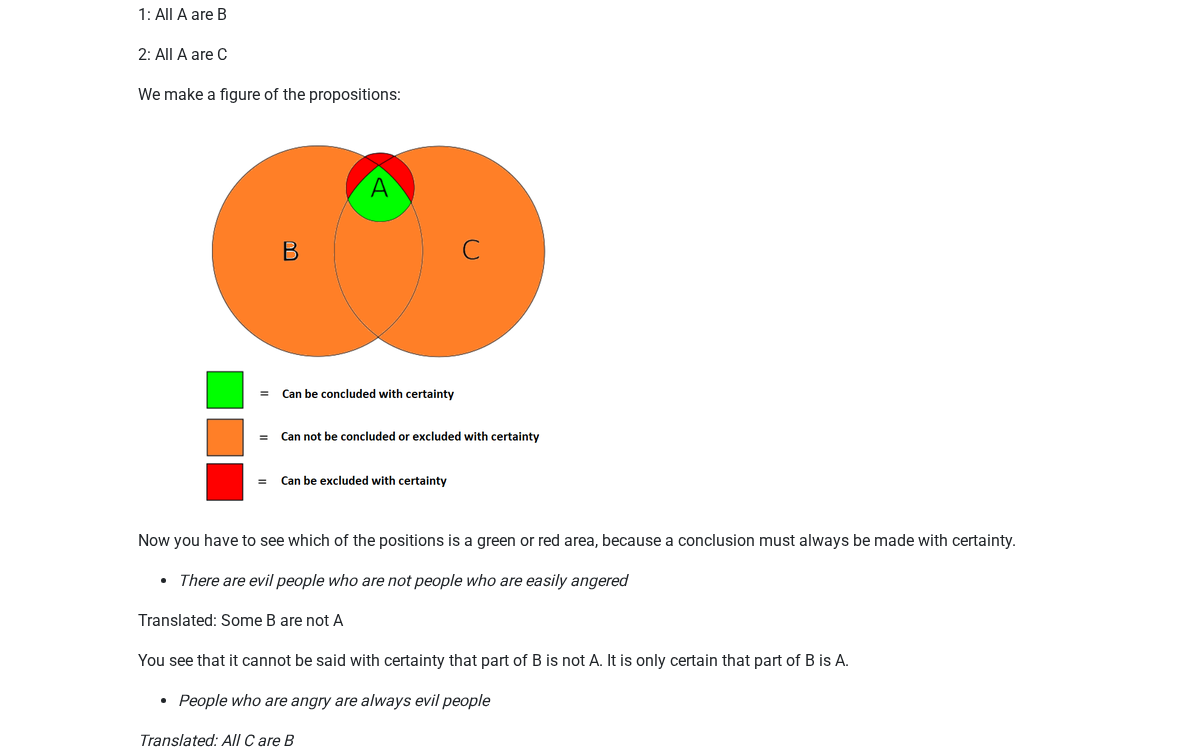 scroll, scrollTop: 1160, scrollLeft: 0, axis: vertical 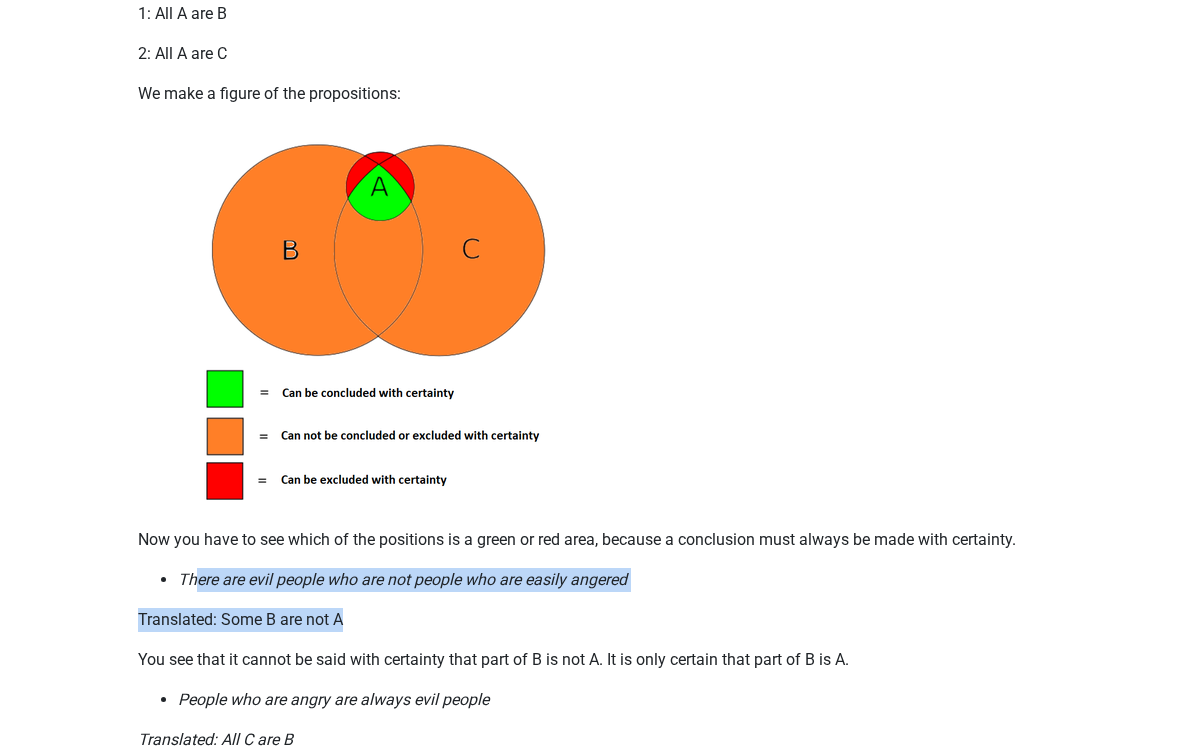 drag, startPoint x: 194, startPoint y: 604, endPoint x: 619, endPoint y: 643, distance: 426.78568 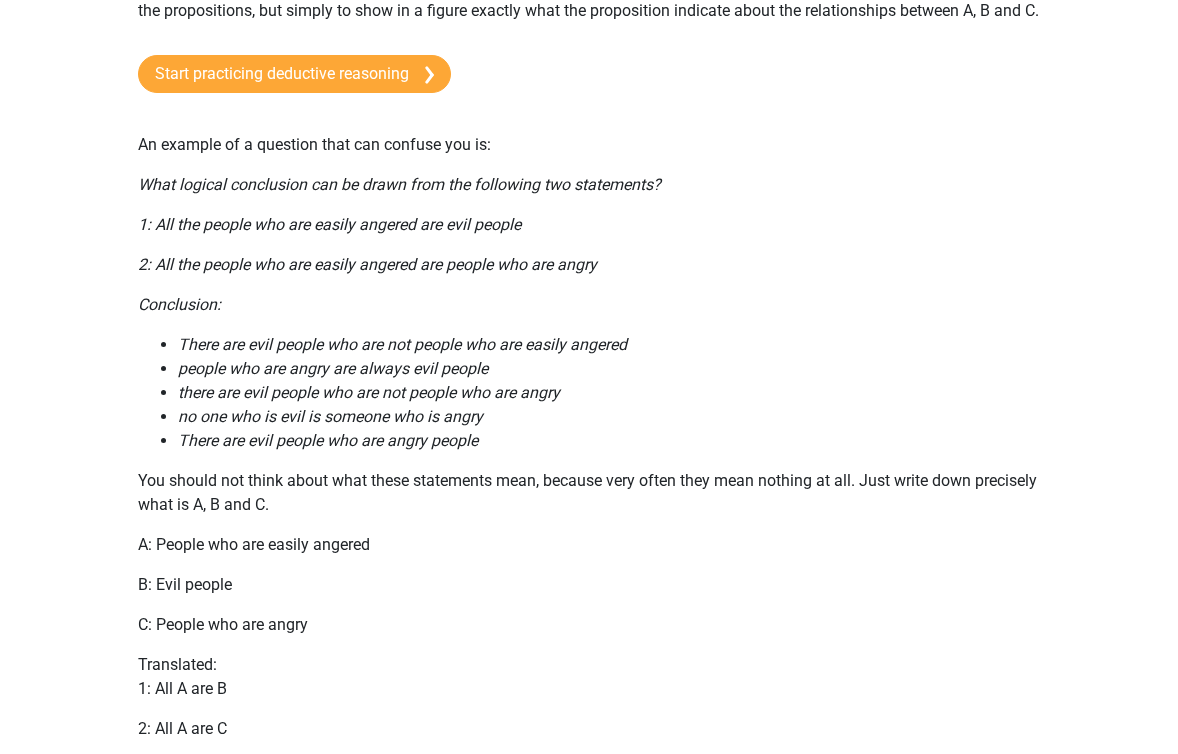 scroll, scrollTop: 481, scrollLeft: 0, axis: vertical 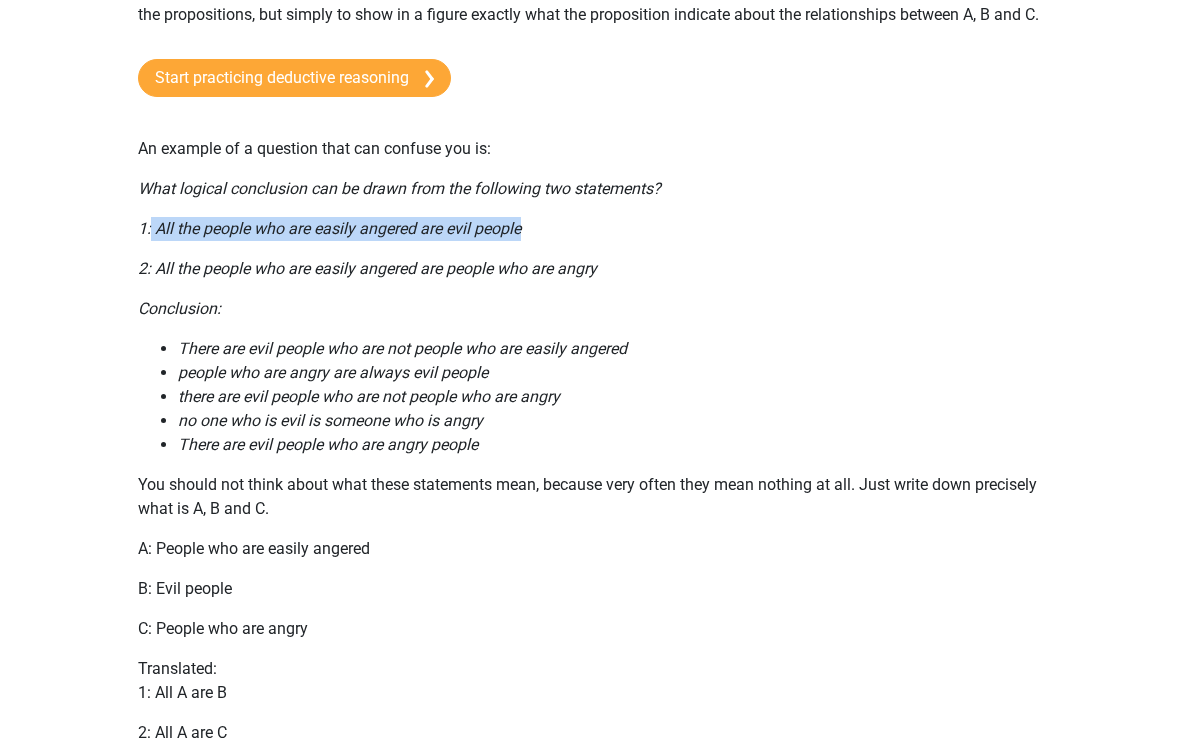 drag, startPoint x: 149, startPoint y: 261, endPoint x: 505, endPoint y: 275, distance: 356.27518 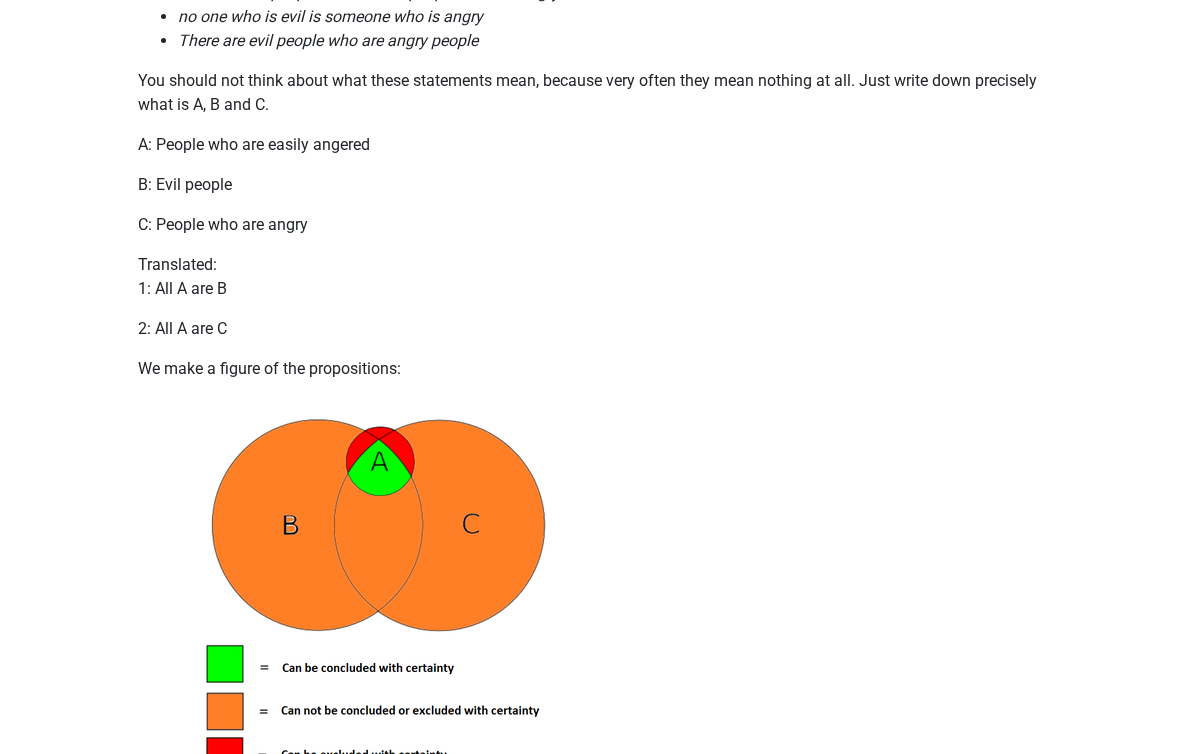 scroll, scrollTop: 881, scrollLeft: 0, axis: vertical 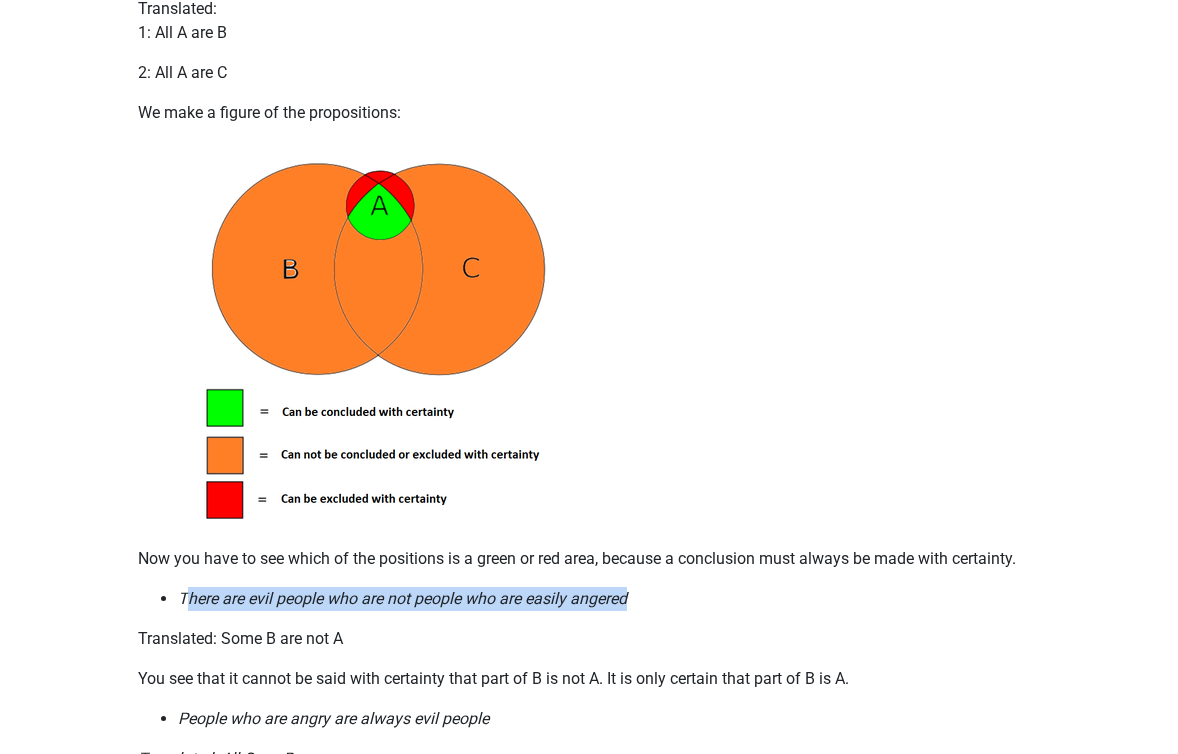 drag, startPoint x: 185, startPoint y: 625, endPoint x: 637, endPoint y: 622, distance: 452.00995 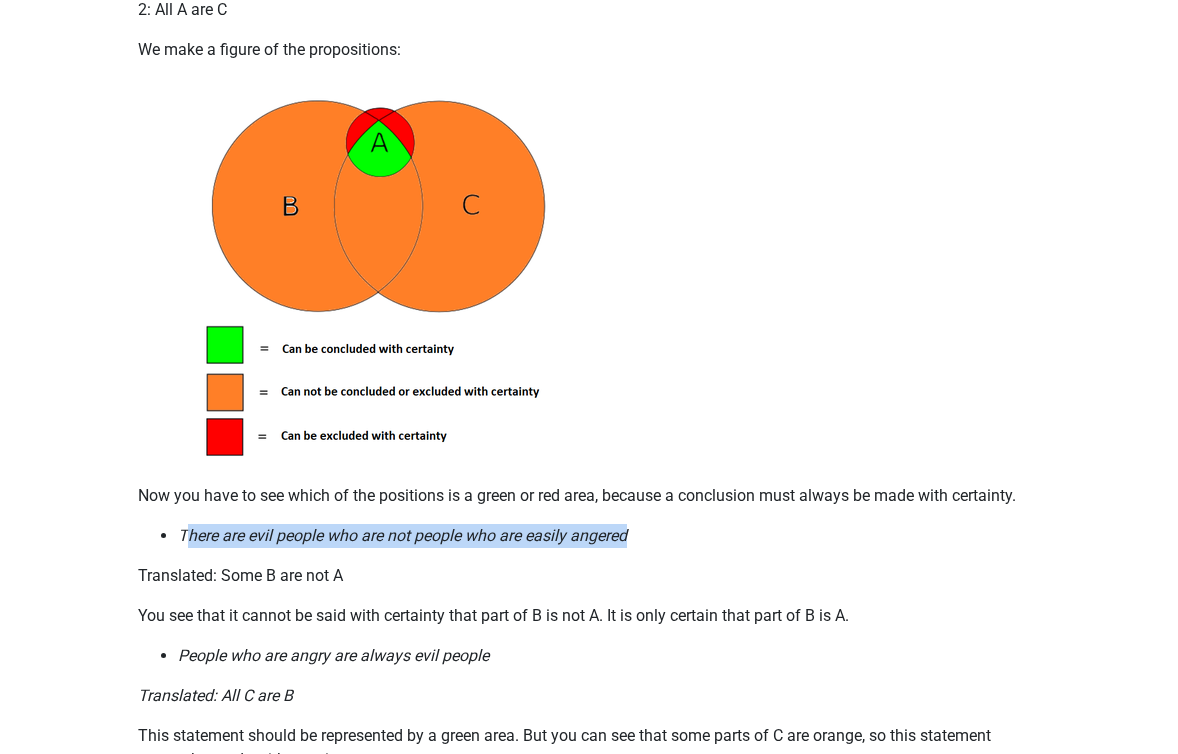 scroll, scrollTop: 1214, scrollLeft: 0, axis: vertical 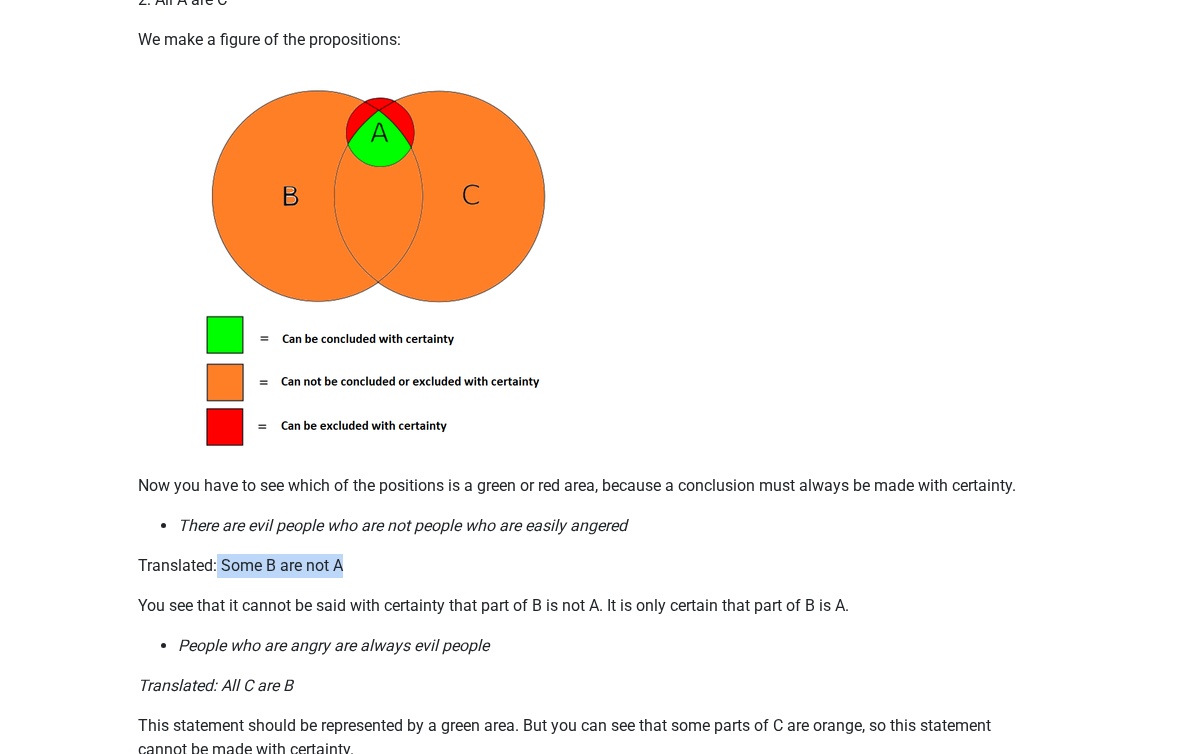 drag, startPoint x: 218, startPoint y: 595, endPoint x: 349, endPoint y: 594, distance: 131.00381 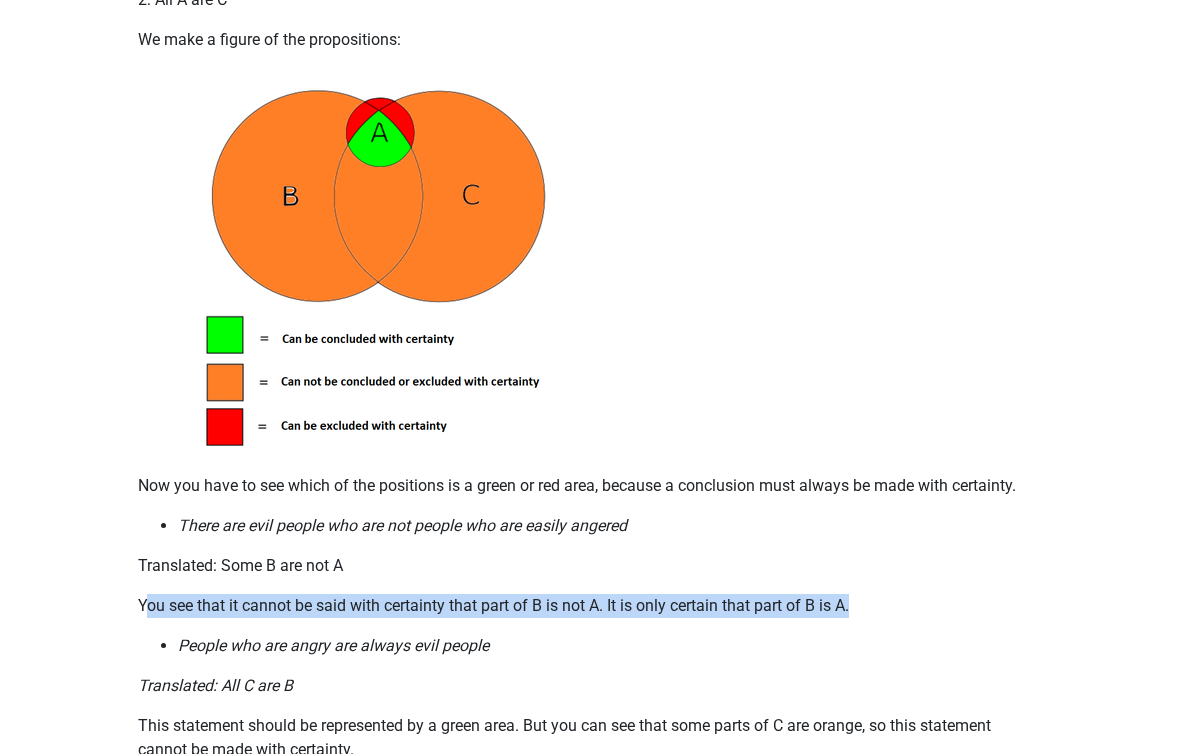 drag, startPoint x: 144, startPoint y: 636, endPoint x: 879, endPoint y: 643, distance: 735.0333 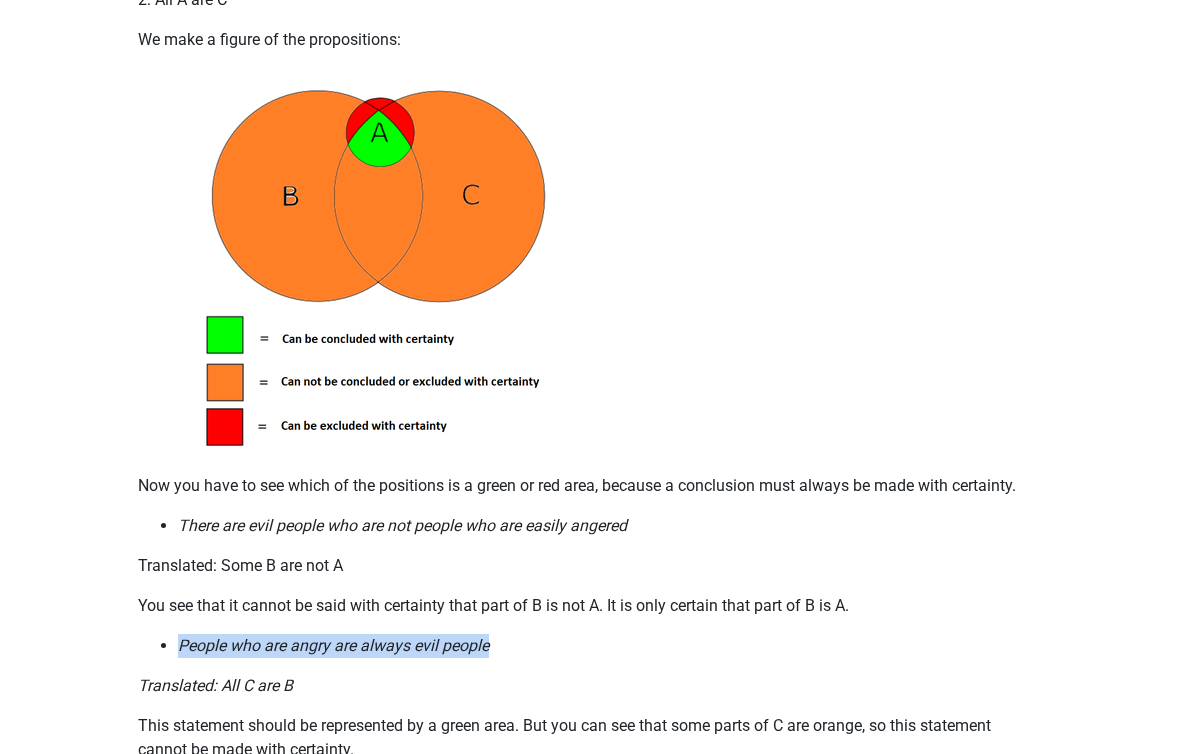drag, startPoint x: 171, startPoint y: 663, endPoint x: 517, endPoint y: 662, distance: 346.00143 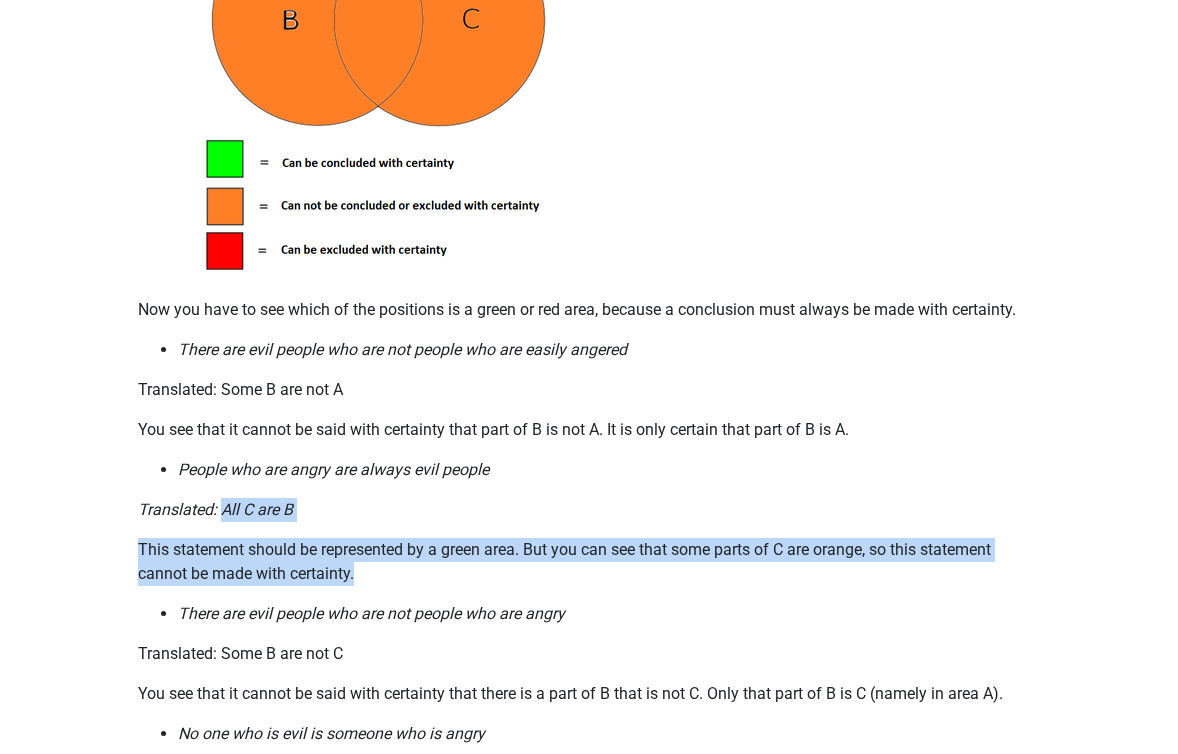 drag, startPoint x: 223, startPoint y: 537, endPoint x: 404, endPoint y: 620, distance: 199.12308 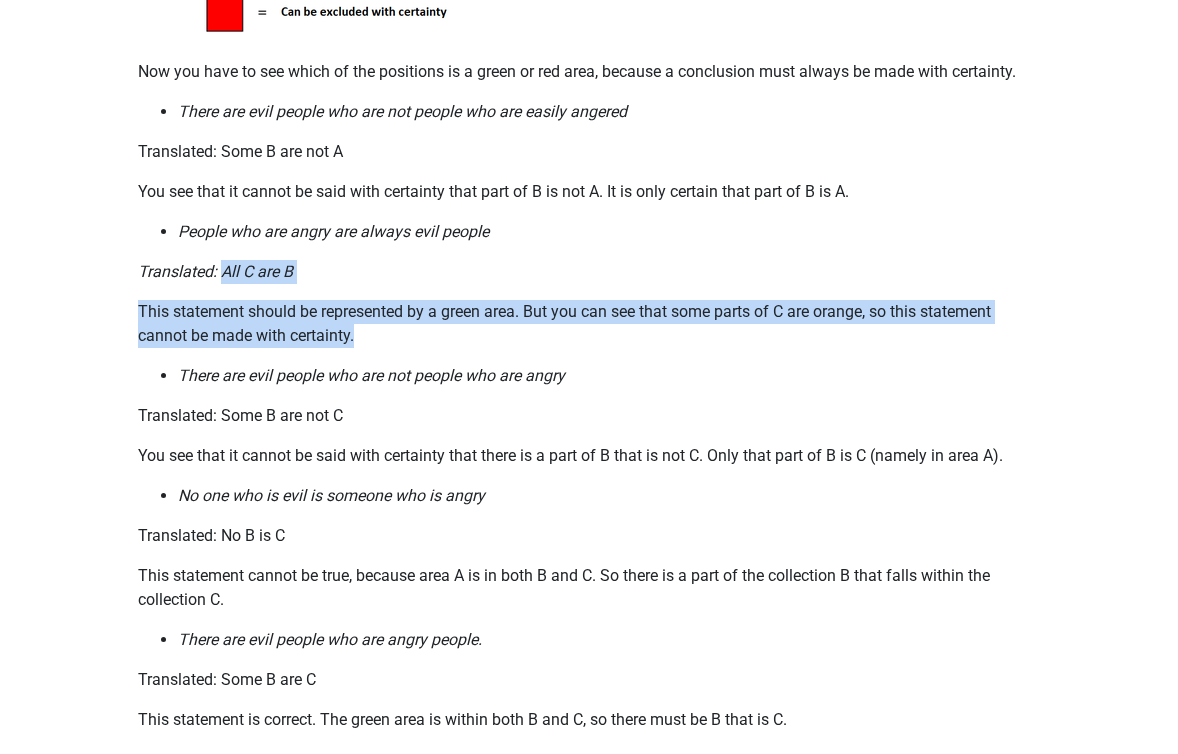 scroll, scrollTop: 1641, scrollLeft: 0, axis: vertical 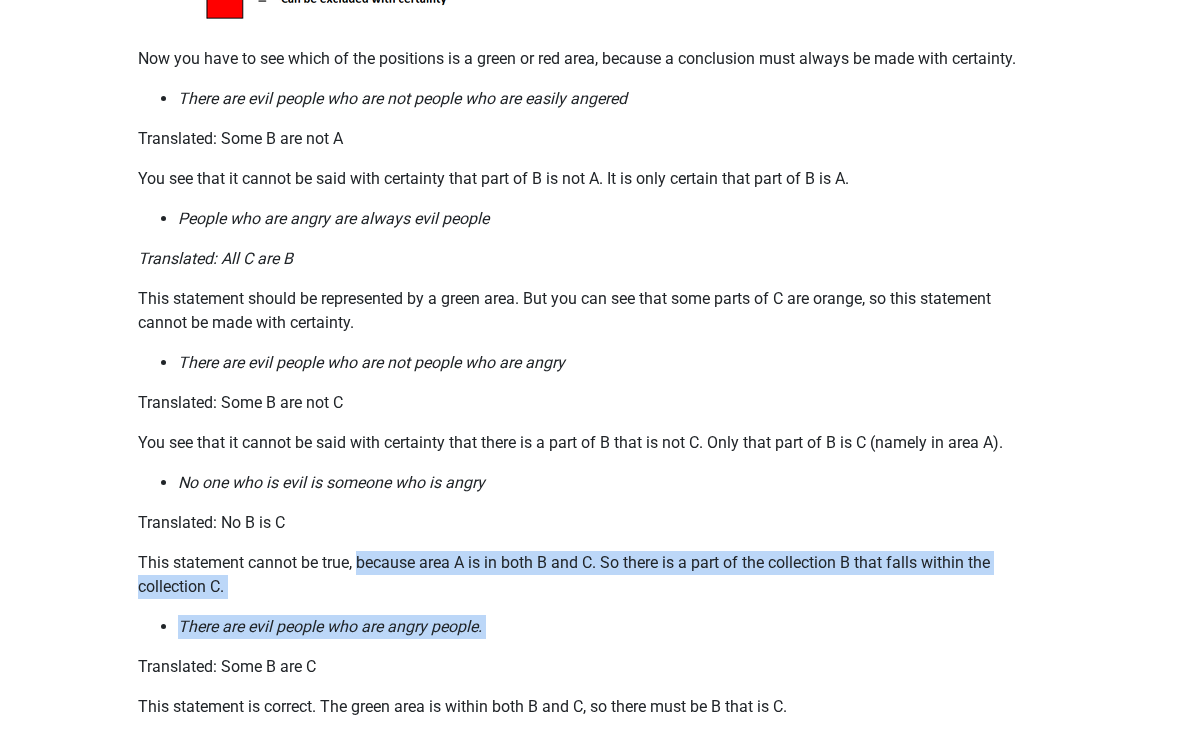 drag, startPoint x: 360, startPoint y: 589, endPoint x: 558, endPoint y: 677, distance: 216.67487 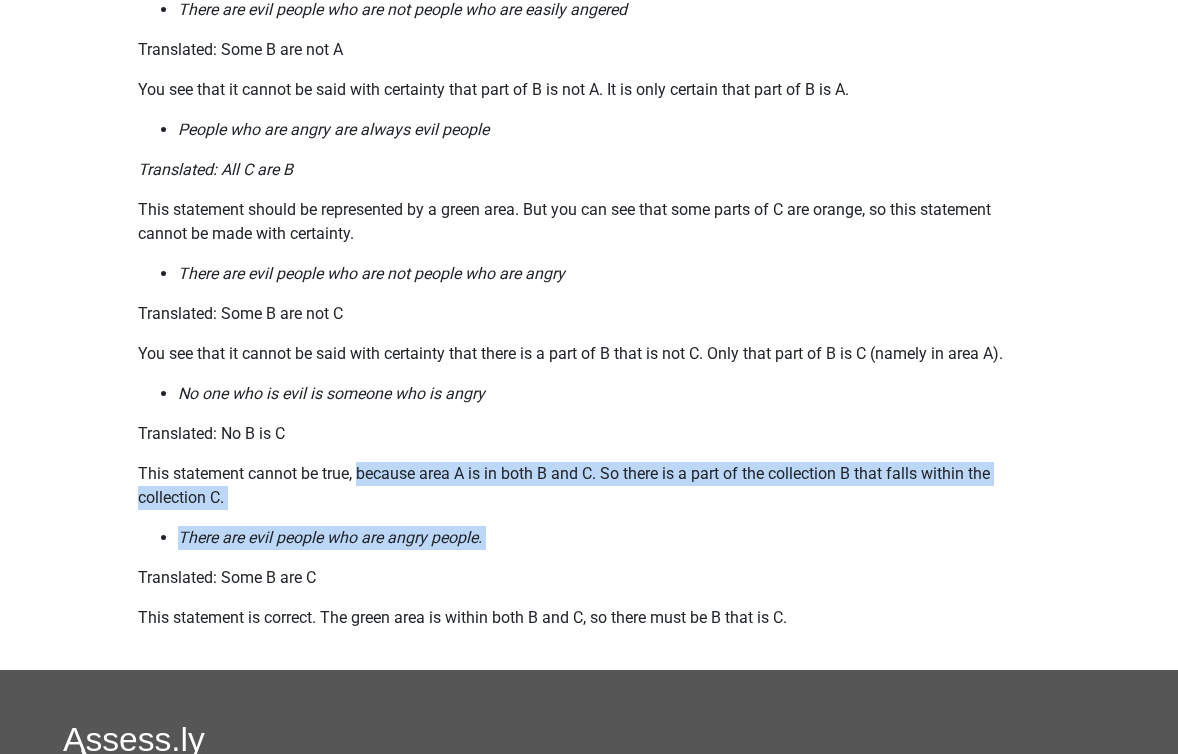 scroll, scrollTop: 1731, scrollLeft: 0, axis: vertical 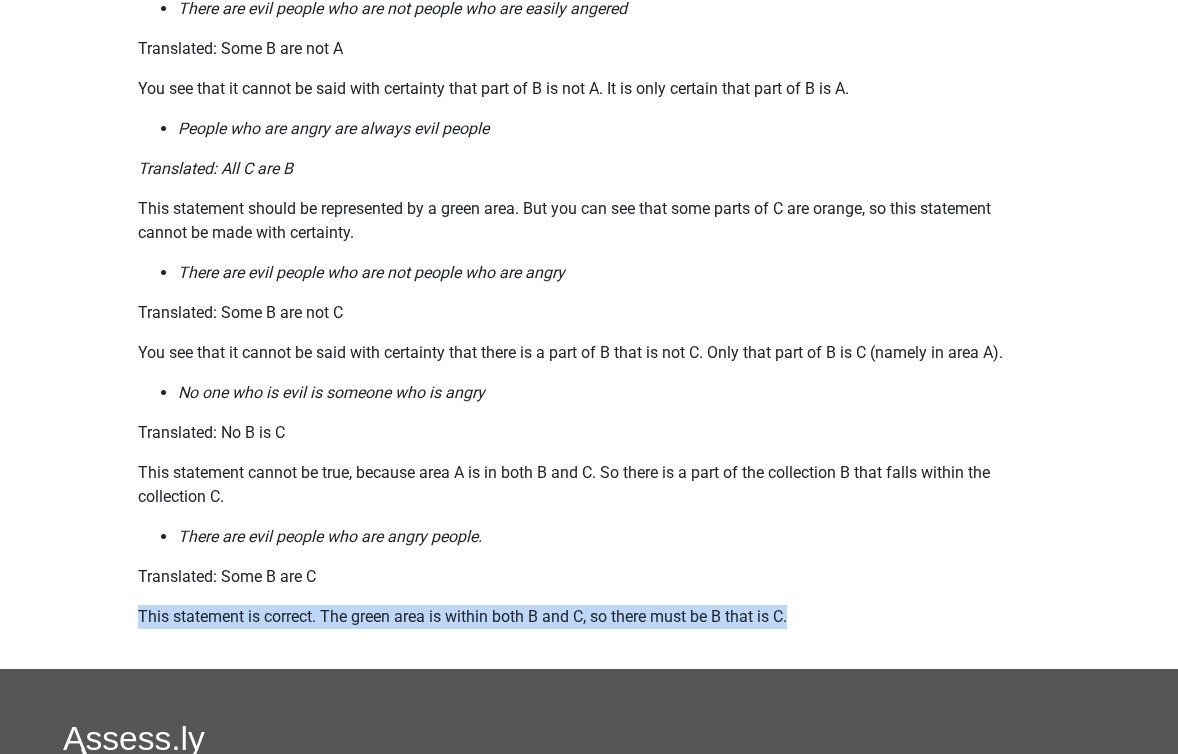 drag, startPoint x: 135, startPoint y: 639, endPoint x: 748, endPoint y: 671, distance: 613.83466 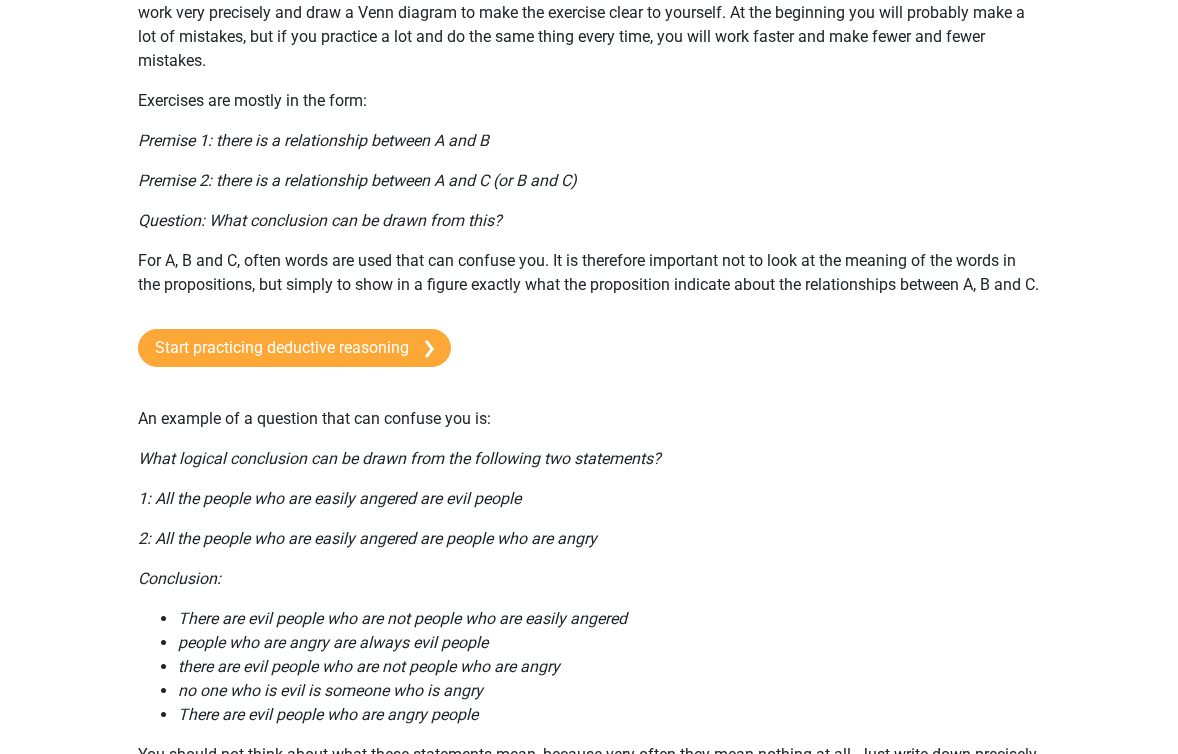scroll, scrollTop: 0, scrollLeft: 0, axis: both 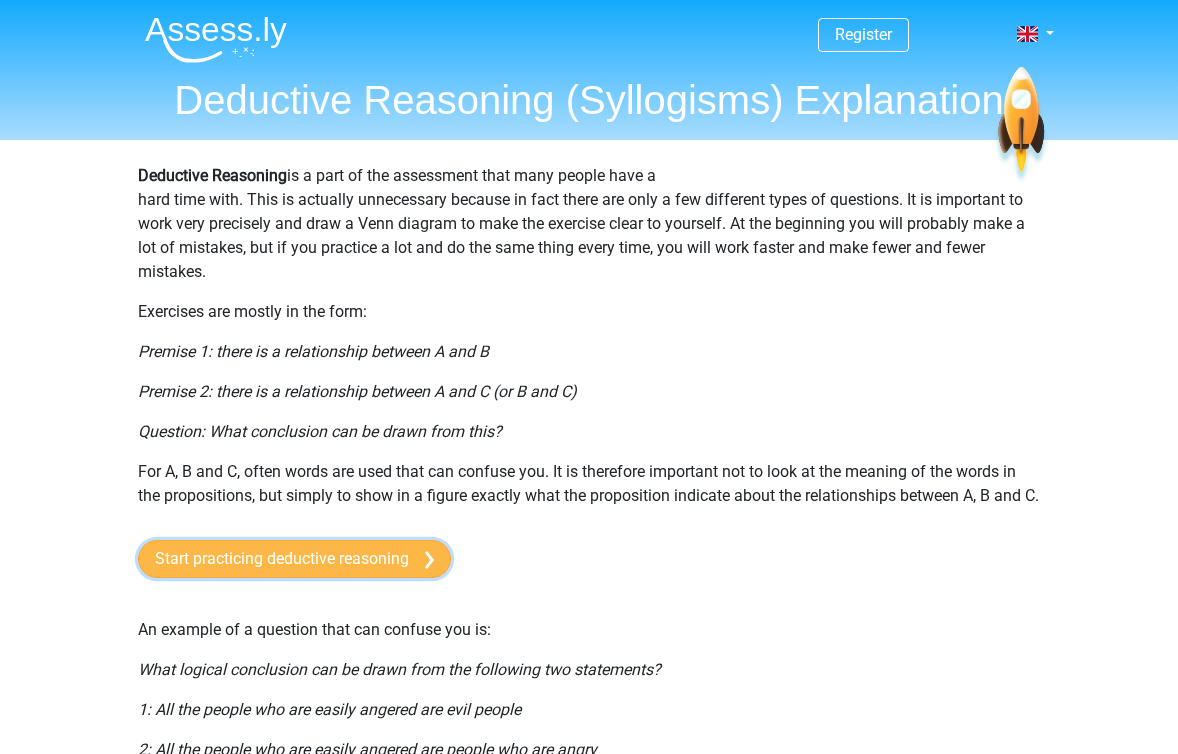 click on "Start practicing deductive reasoning" at bounding box center (294, 559) 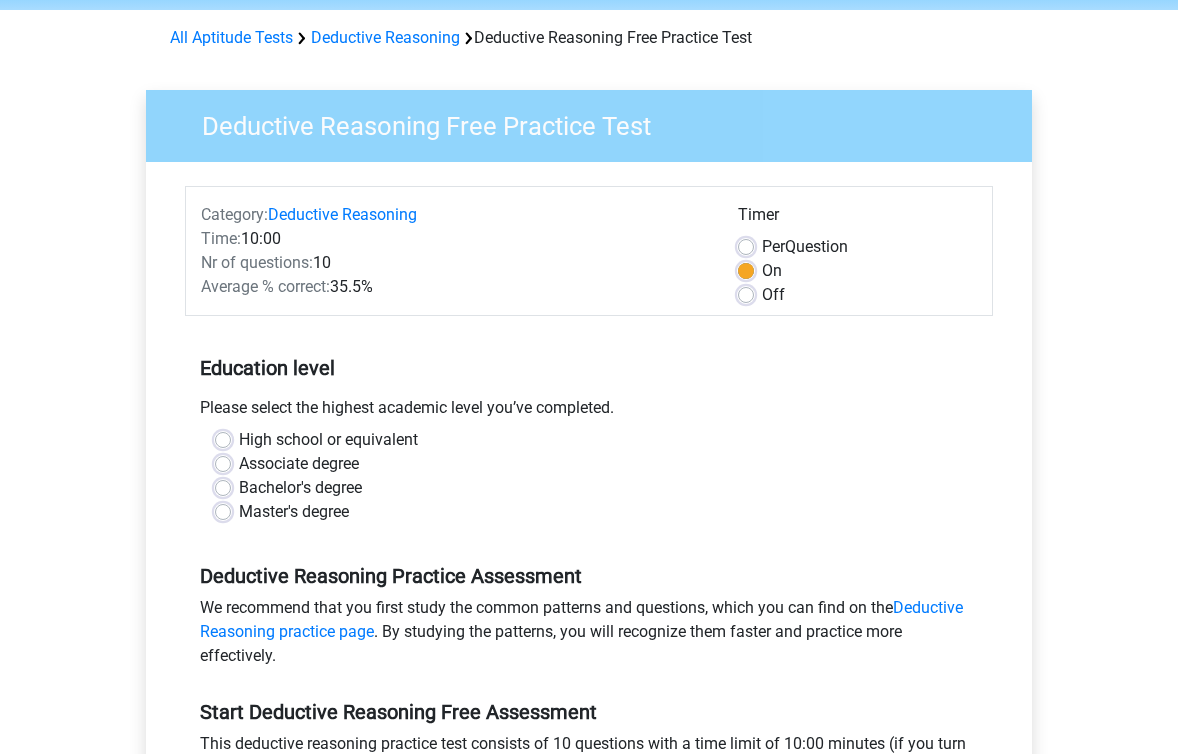 scroll, scrollTop: 76, scrollLeft: 0, axis: vertical 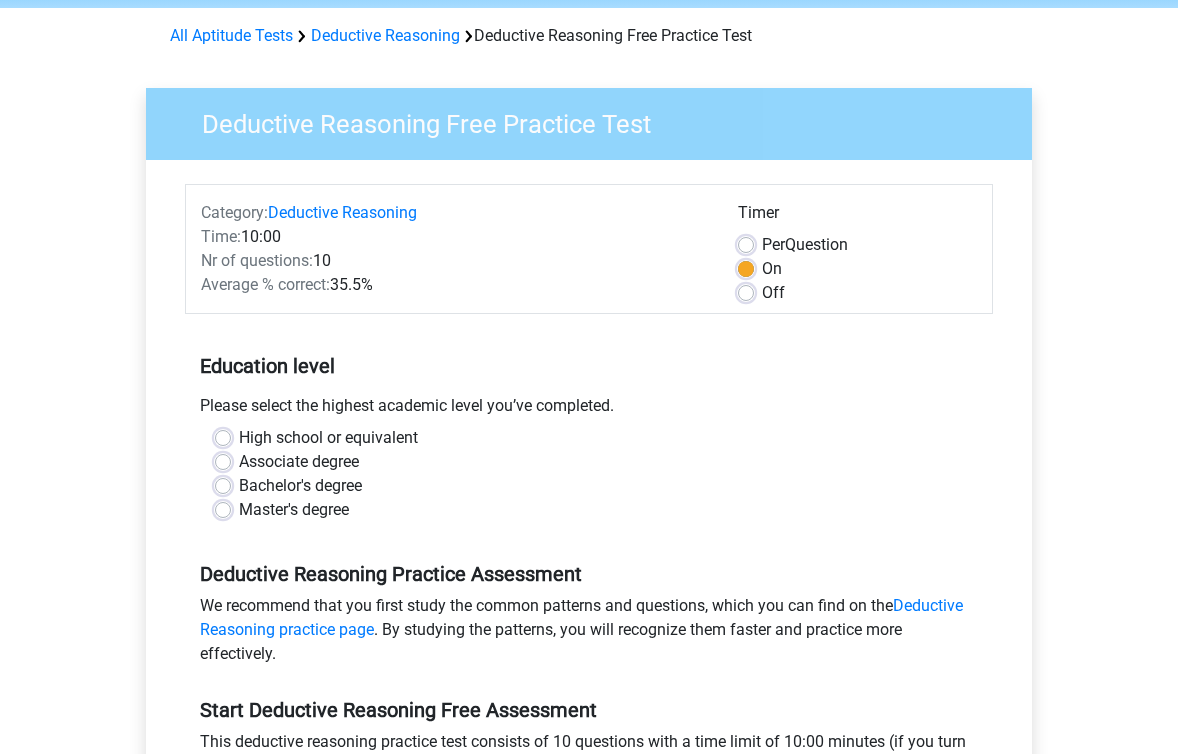 click on "Master's degree" at bounding box center (294, 510) 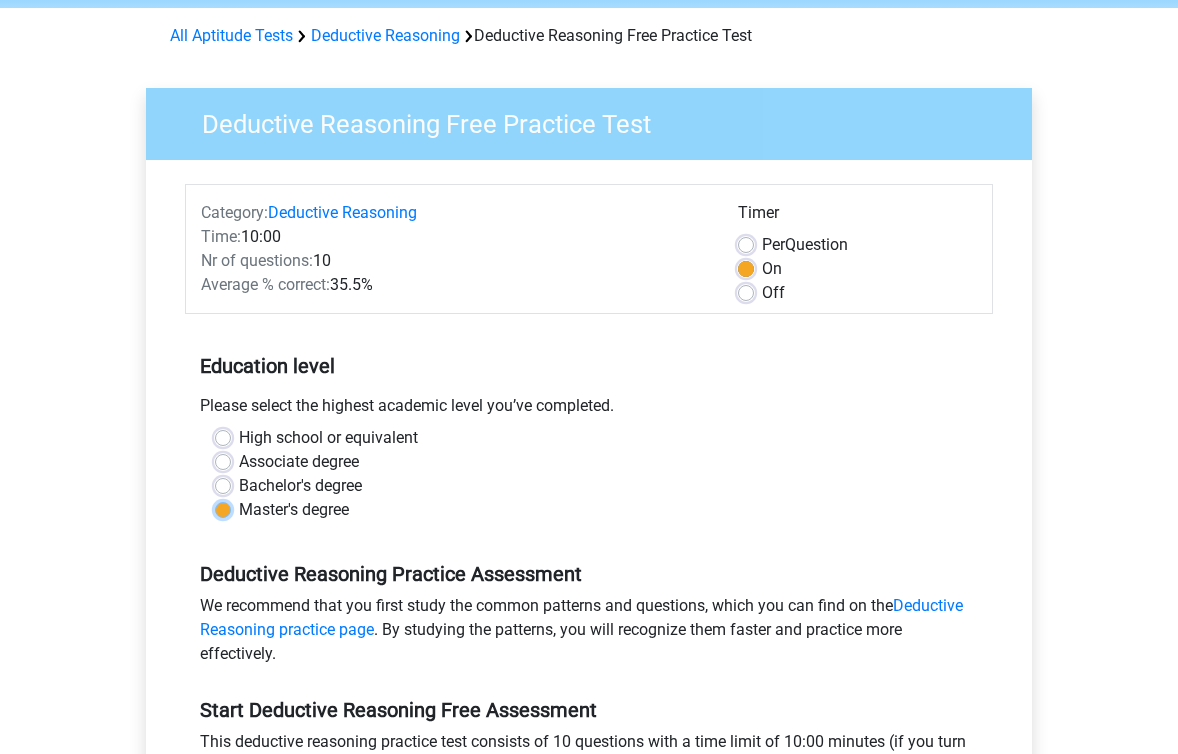 click on "Master's degree" at bounding box center (223, 508) 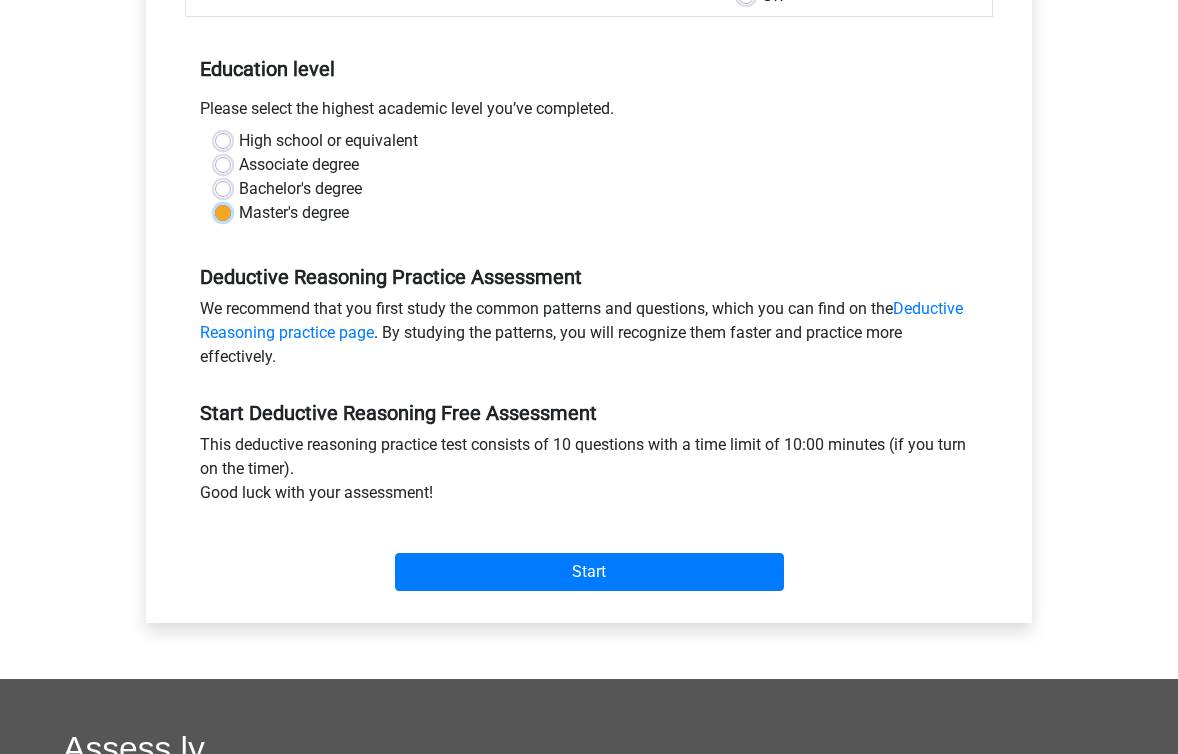 scroll, scrollTop: 437, scrollLeft: 0, axis: vertical 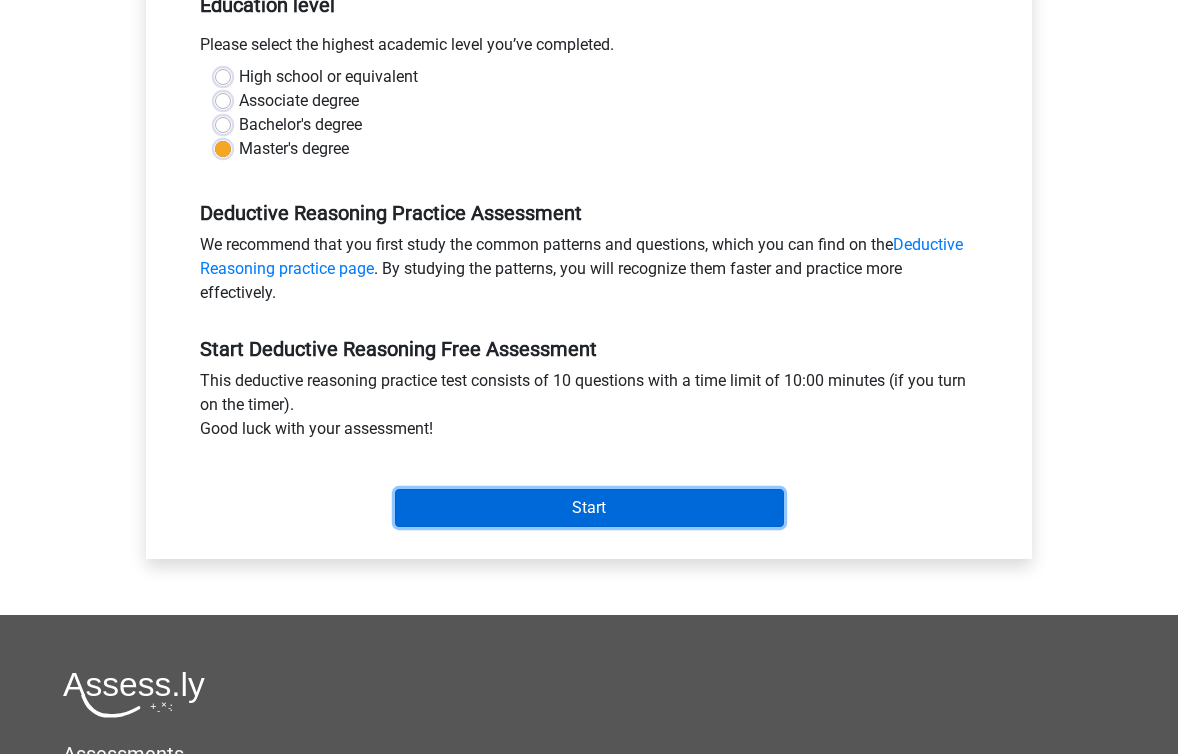 click on "Start" at bounding box center [589, 508] 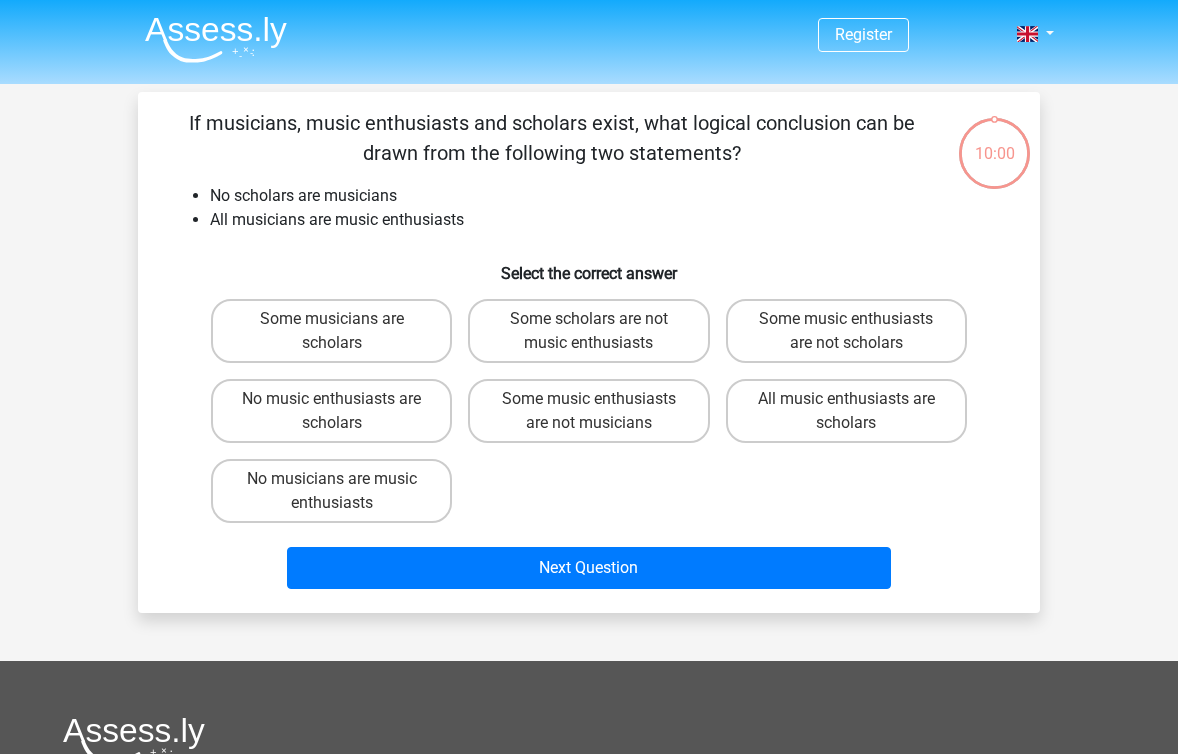 scroll, scrollTop: 0, scrollLeft: 0, axis: both 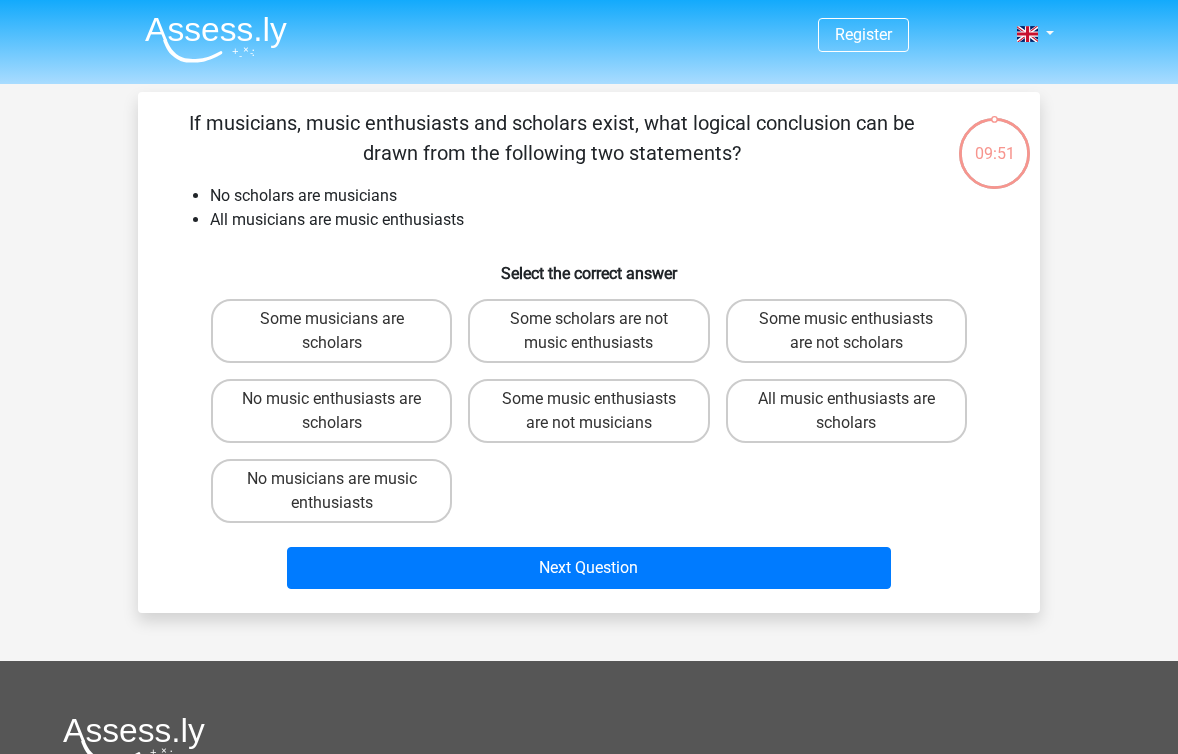 drag, startPoint x: 187, startPoint y: 120, endPoint x: 738, endPoint y: 168, distance: 553.0868 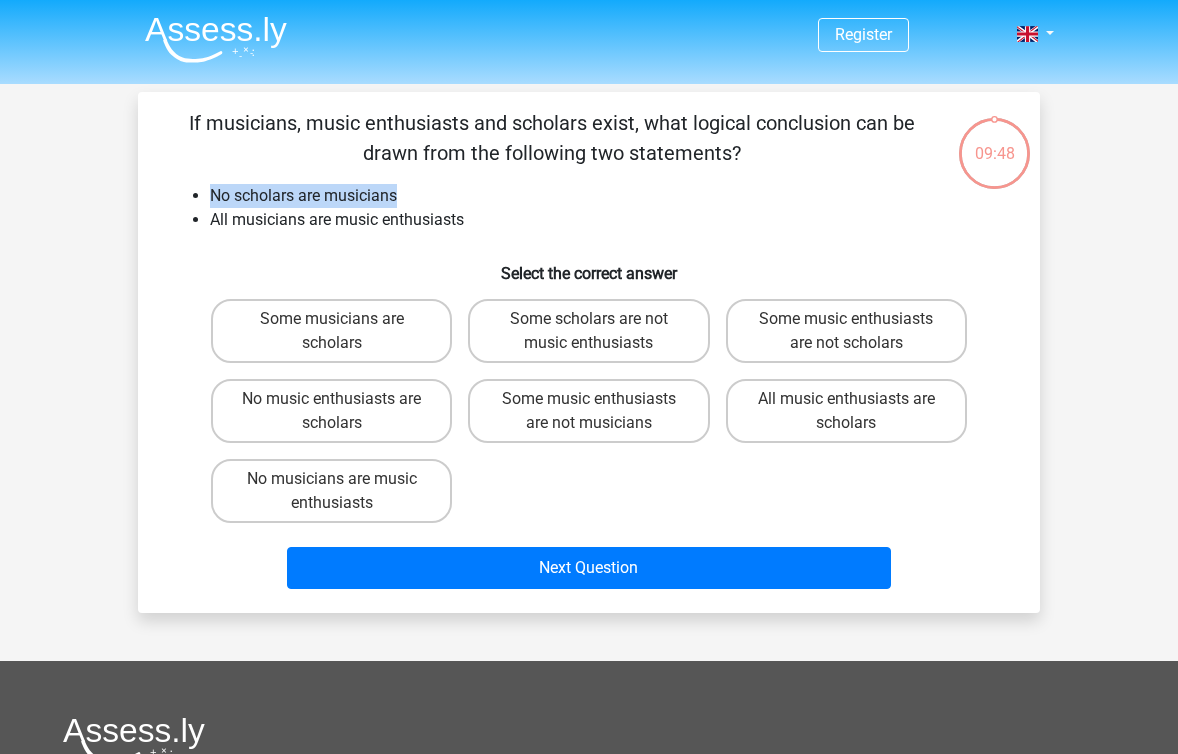 drag, startPoint x: 210, startPoint y: 198, endPoint x: 399, endPoint y: 197, distance: 189.00264 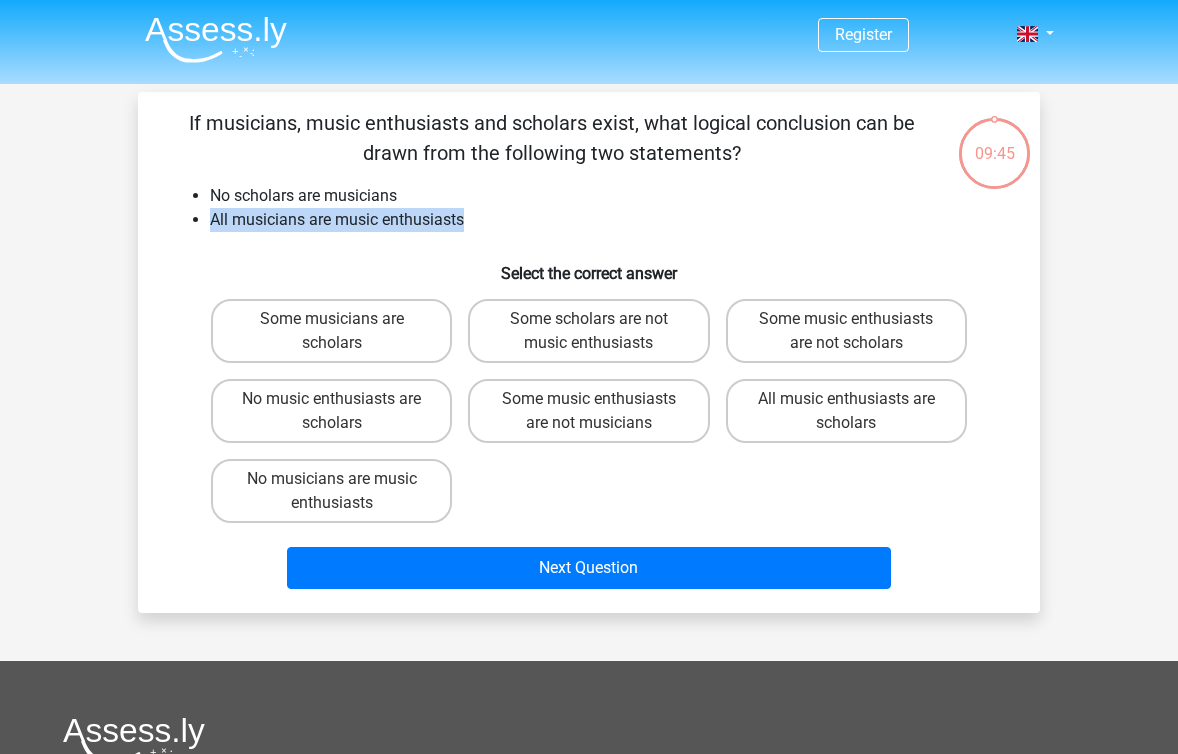 drag, startPoint x: 210, startPoint y: 221, endPoint x: 476, endPoint y: 213, distance: 266.12027 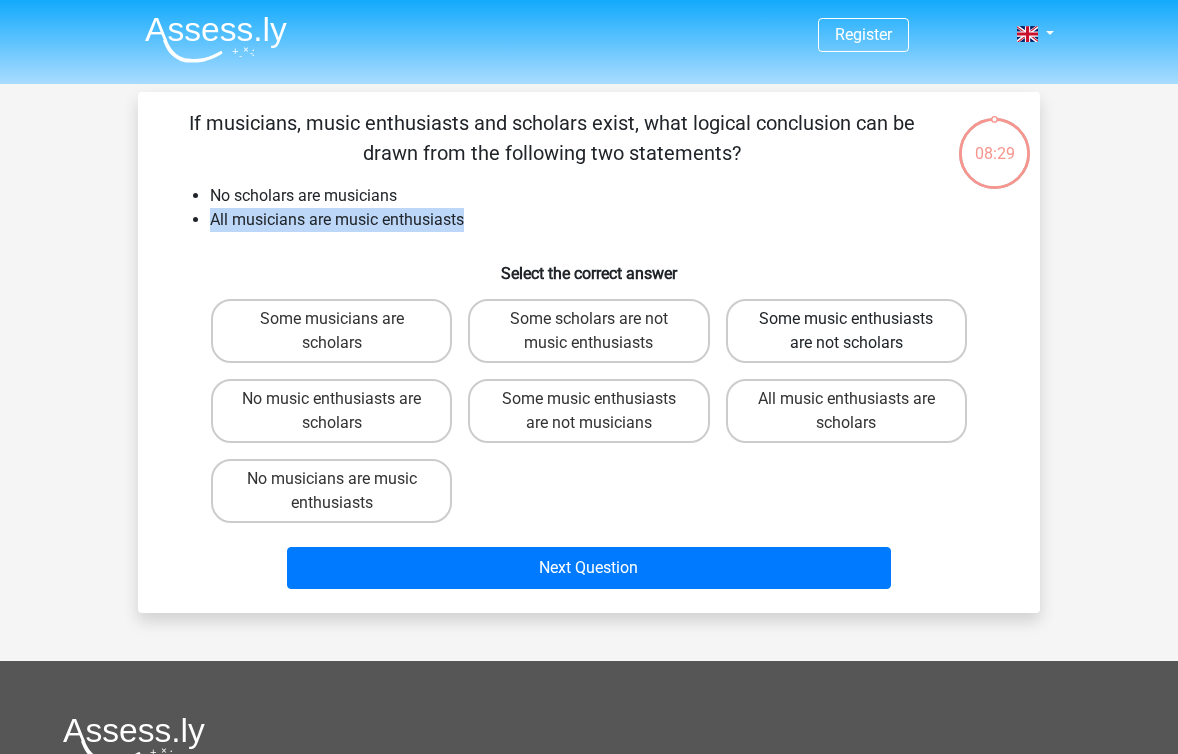 click on "Some music enthusiasts are not scholars" at bounding box center [846, 331] 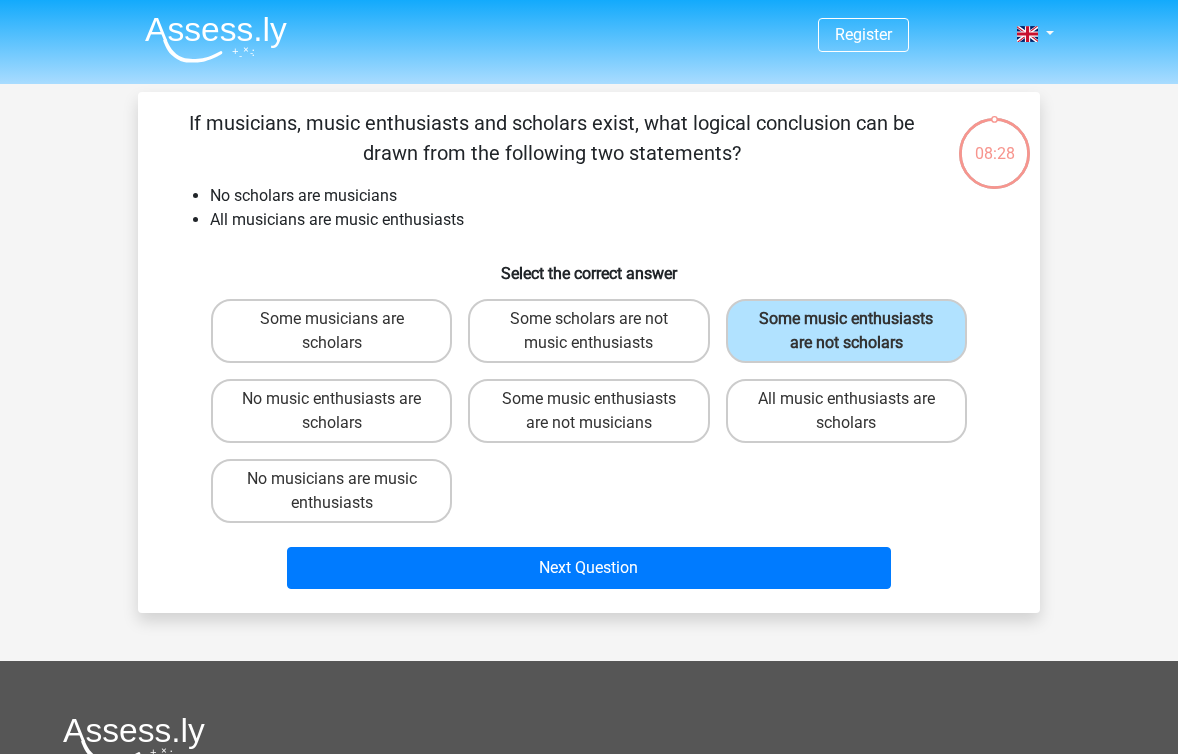 click on "Next Question" at bounding box center (589, 564) 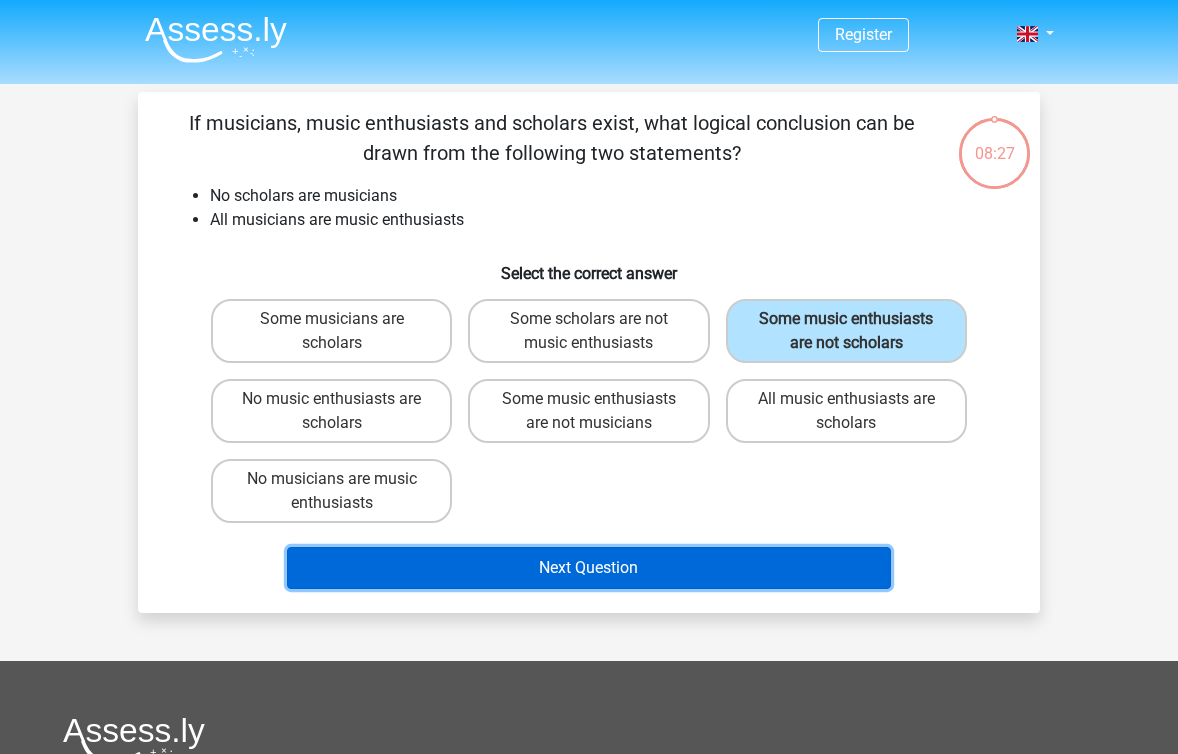 click on "Next Question" at bounding box center [589, 568] 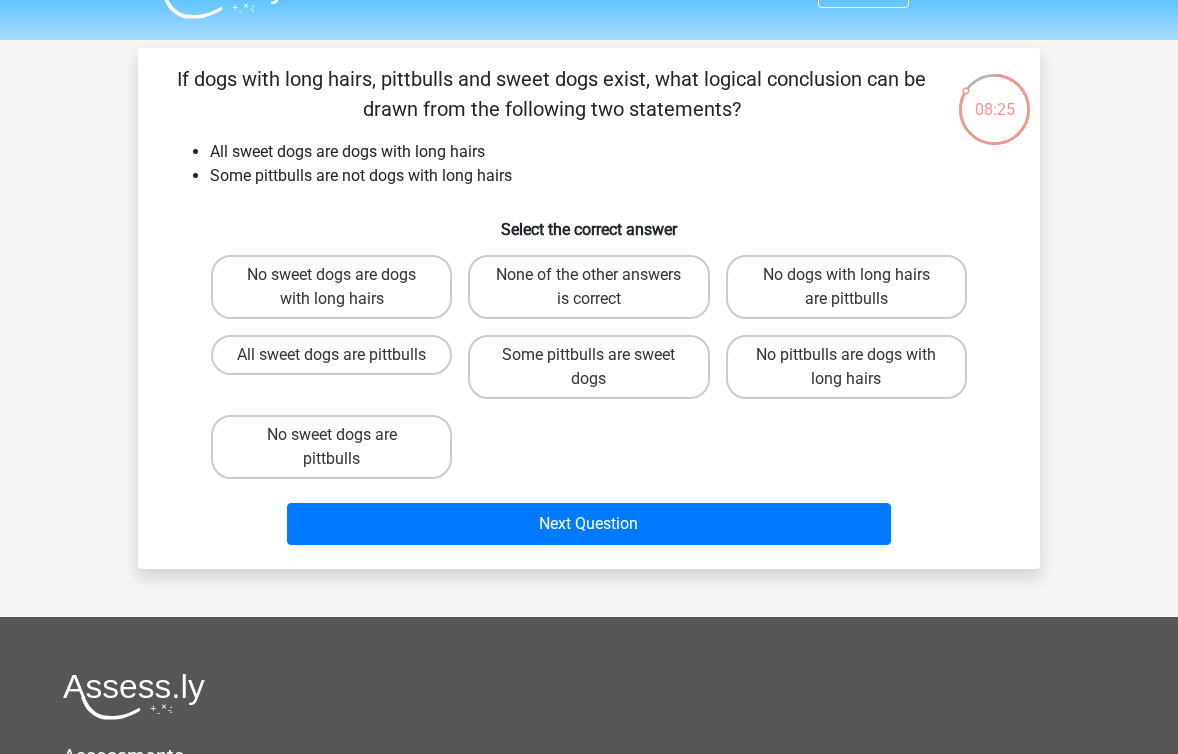 scroll, scrollTop: 35, scrollLeft: 0, axis: vertical 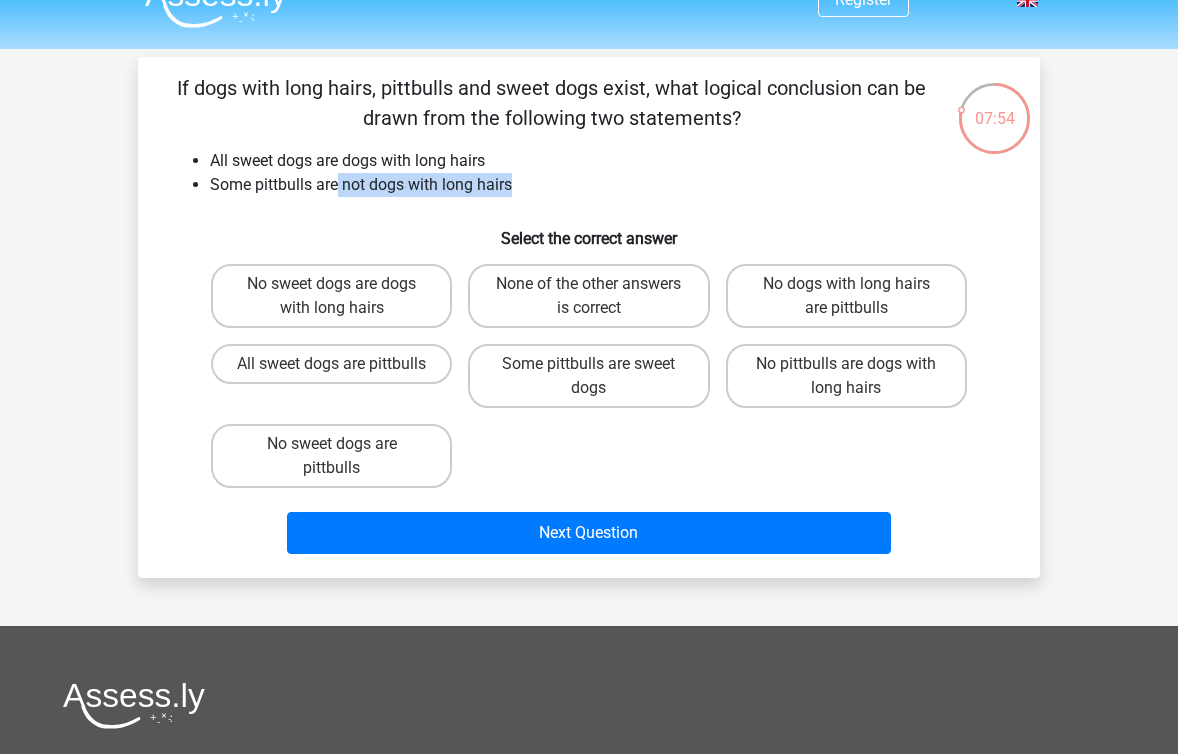 drag, startPoint x: 368, startPoint y: 182, endPoint x: 513, endPoint y: 196, distance: 145.6743 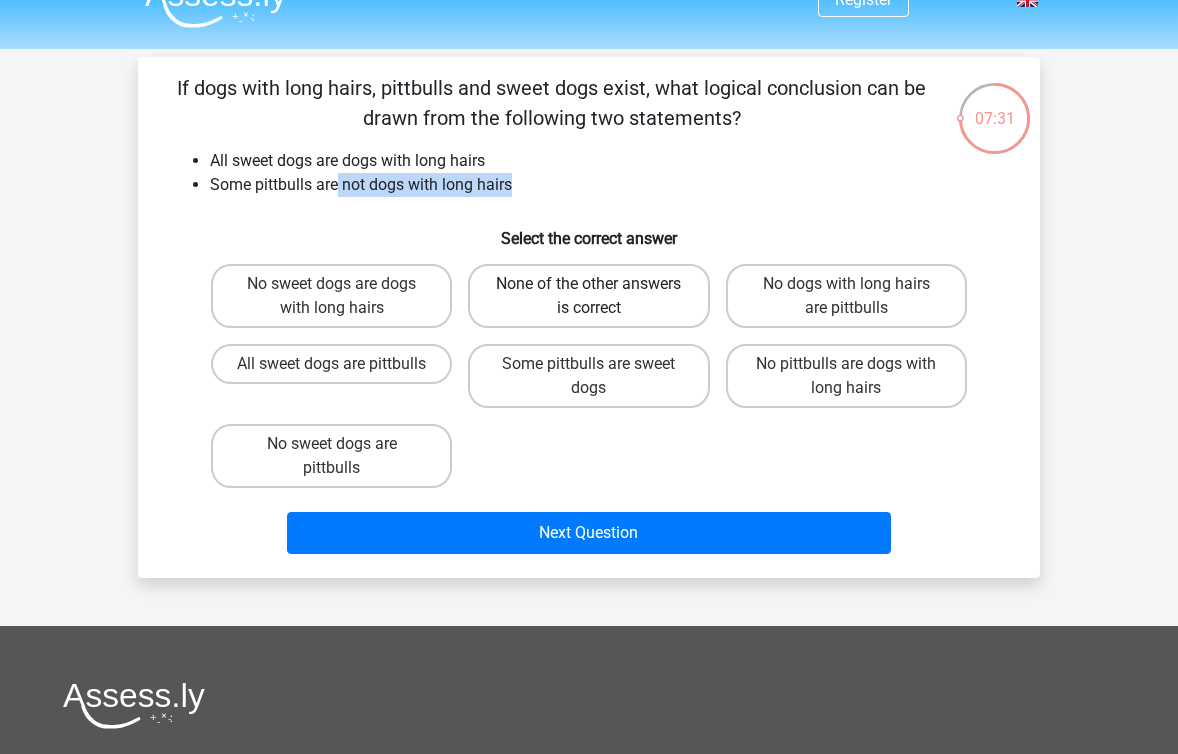 click on "None of the other answers is correct" at bounding box center [588, 296] 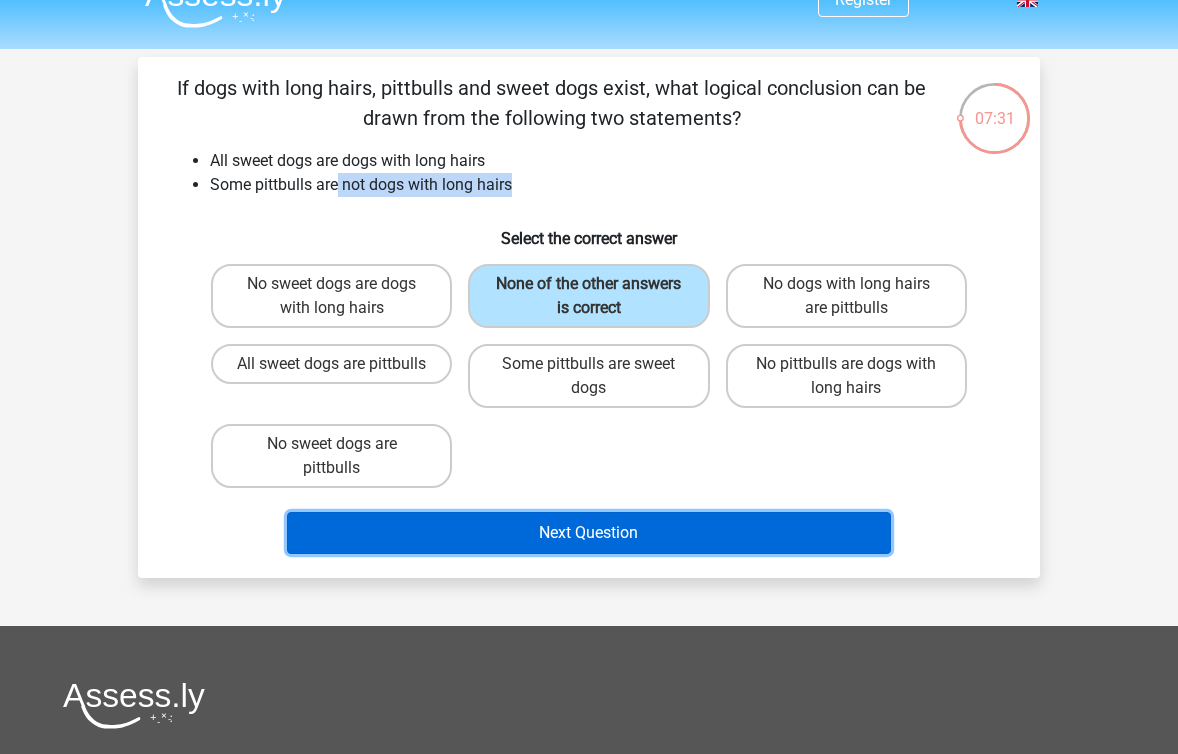 click on "Next Question" at bounding box center [589, 533] 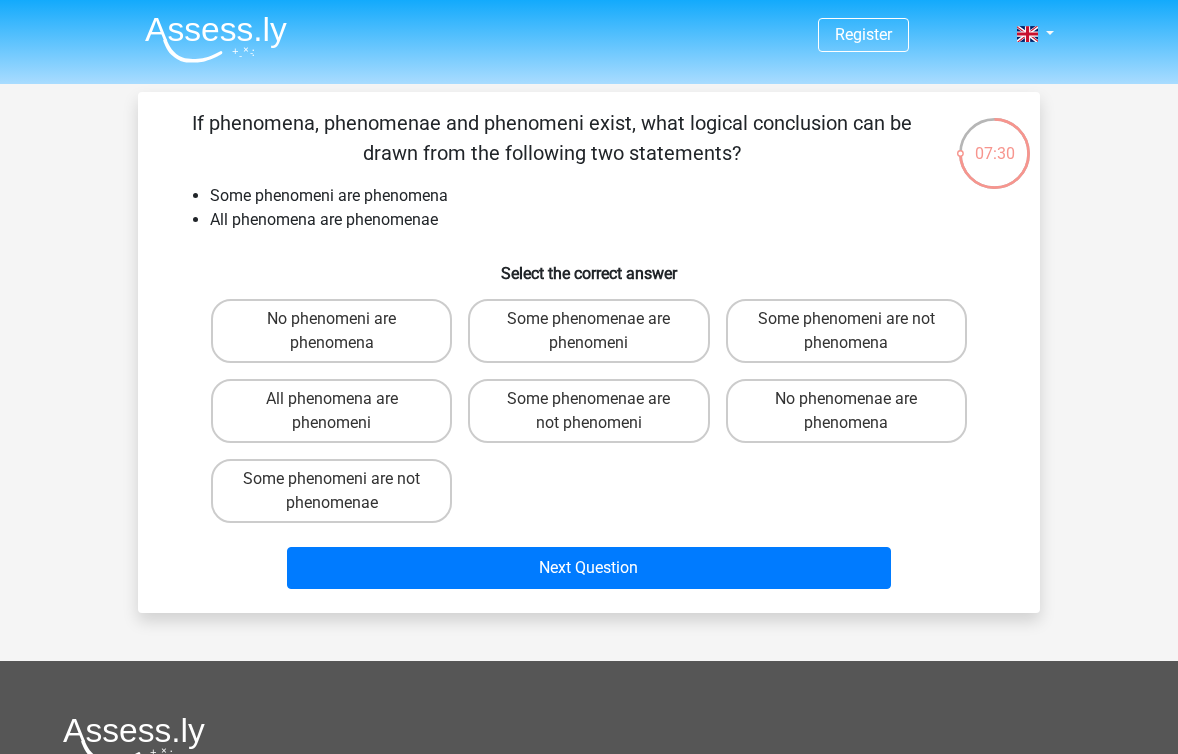 scroll, scrollTop: 4, scrollLeft: 0, axis: vertical 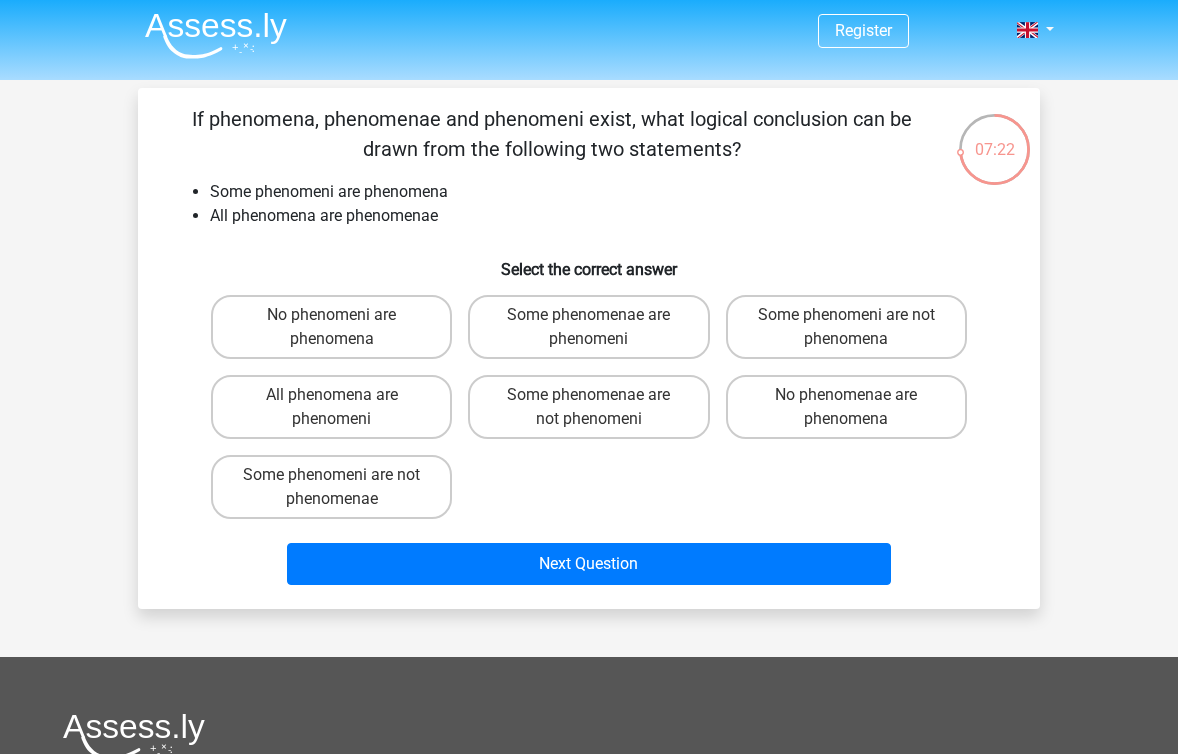 click on "If phenomena, phenomenae and phenomeni exist, what logical conclusion can be drawn from the following two statements? Some phenomeni are phenomena All phenomena are phenomenae
Select the correct answer
No phenomeni are phenomena
Some phenomenae are phenomeni" at bounding box center [589, 348] 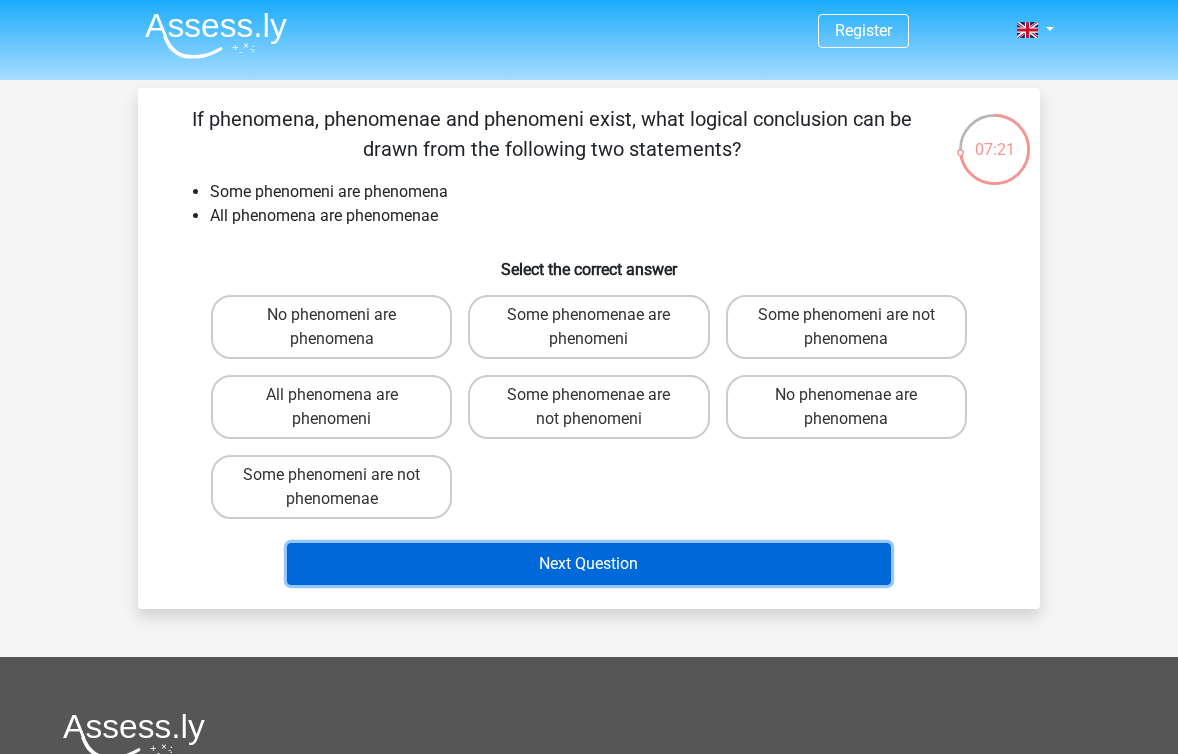 click on "Next Question" at bounding box center (589, 564) 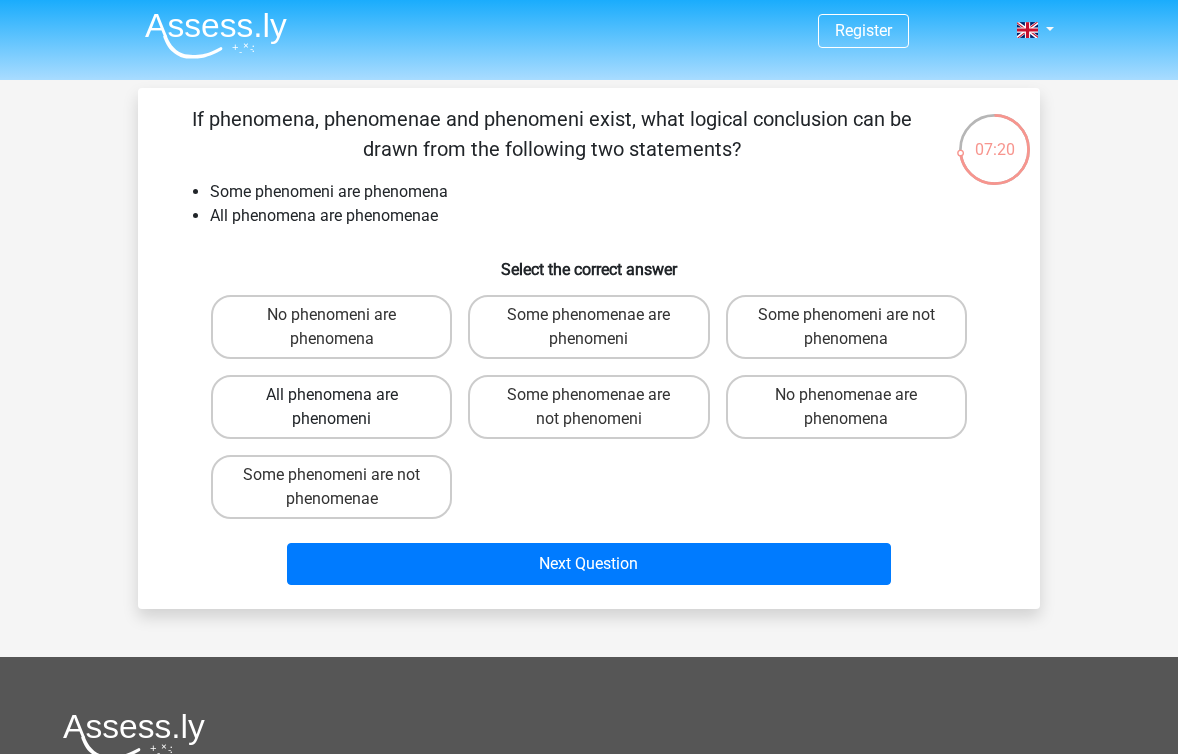 click on "All phenomena are phenomeni" at bounding box center (331, 407) 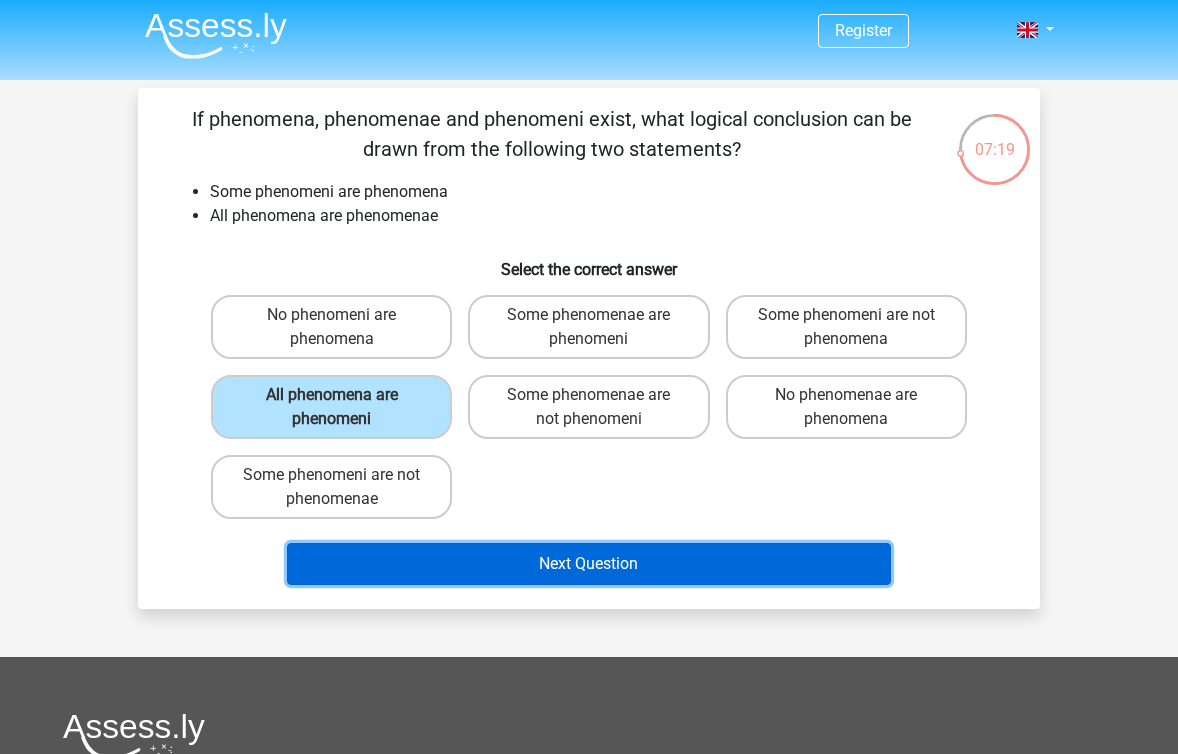 click on "Next Question" at bounding box center [589, 564] 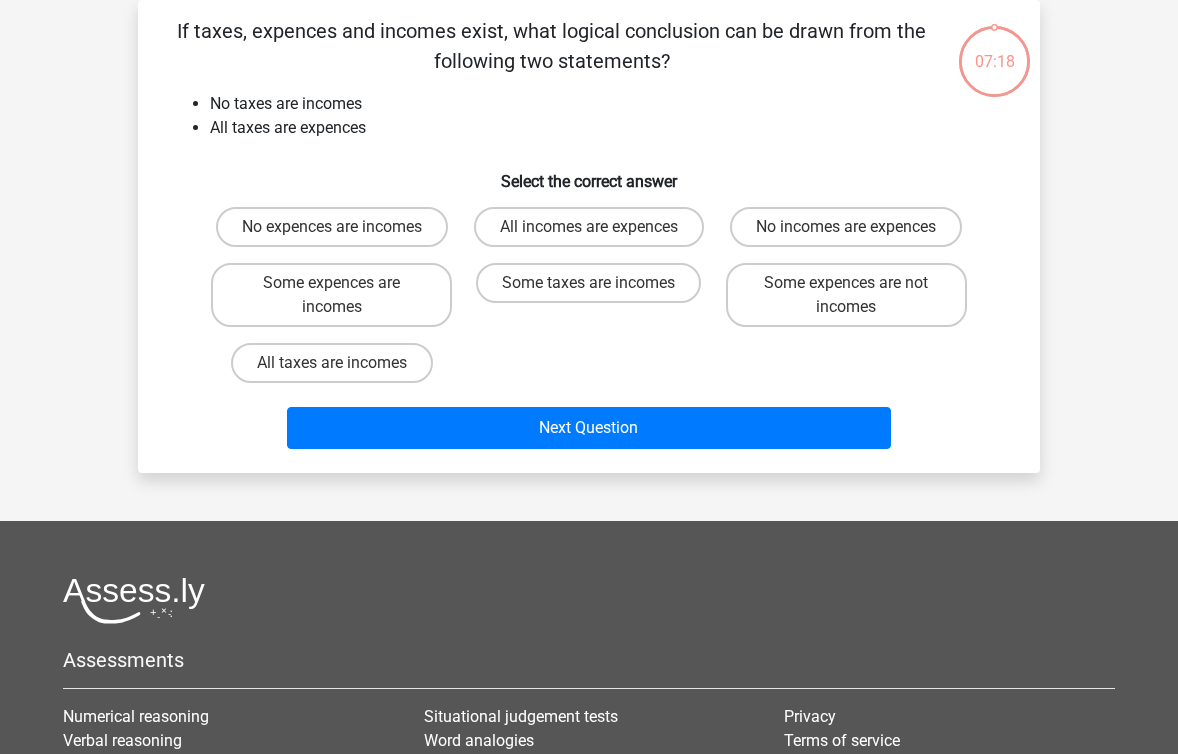 scroll, scrollTop: 0, scrollLeft: 0, axis: both 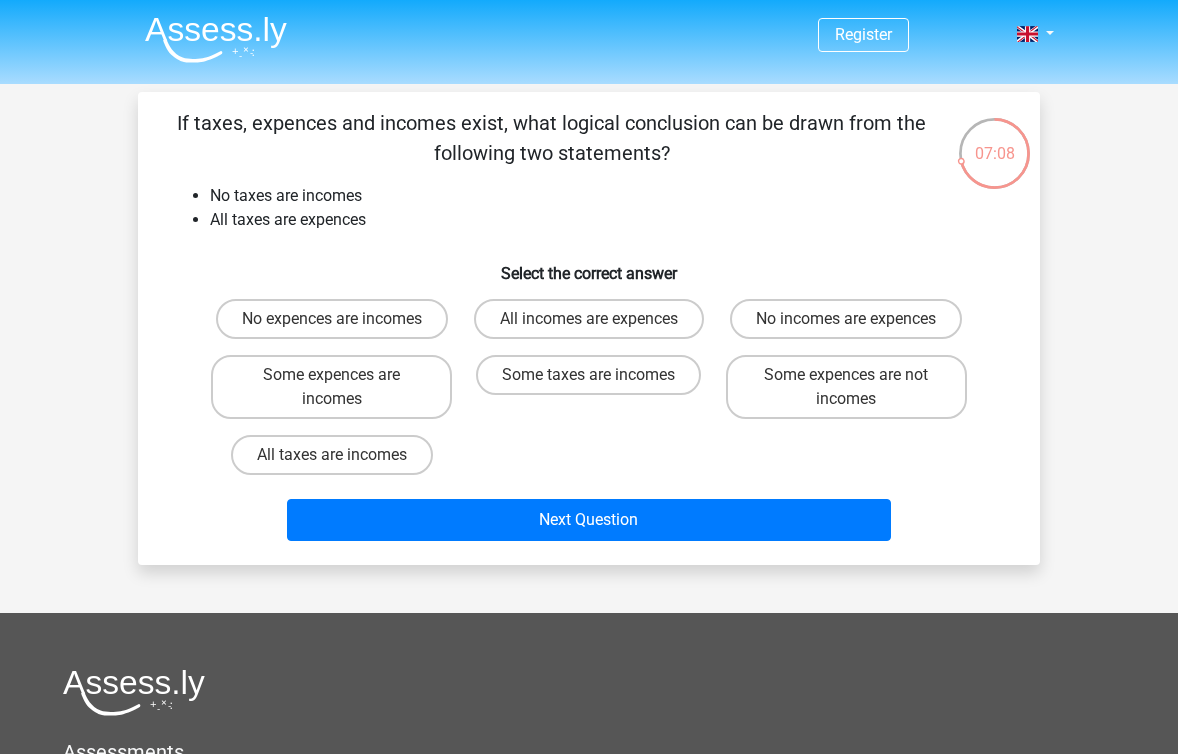 click on "All incomes are expences" at bounding box center (595, 325) 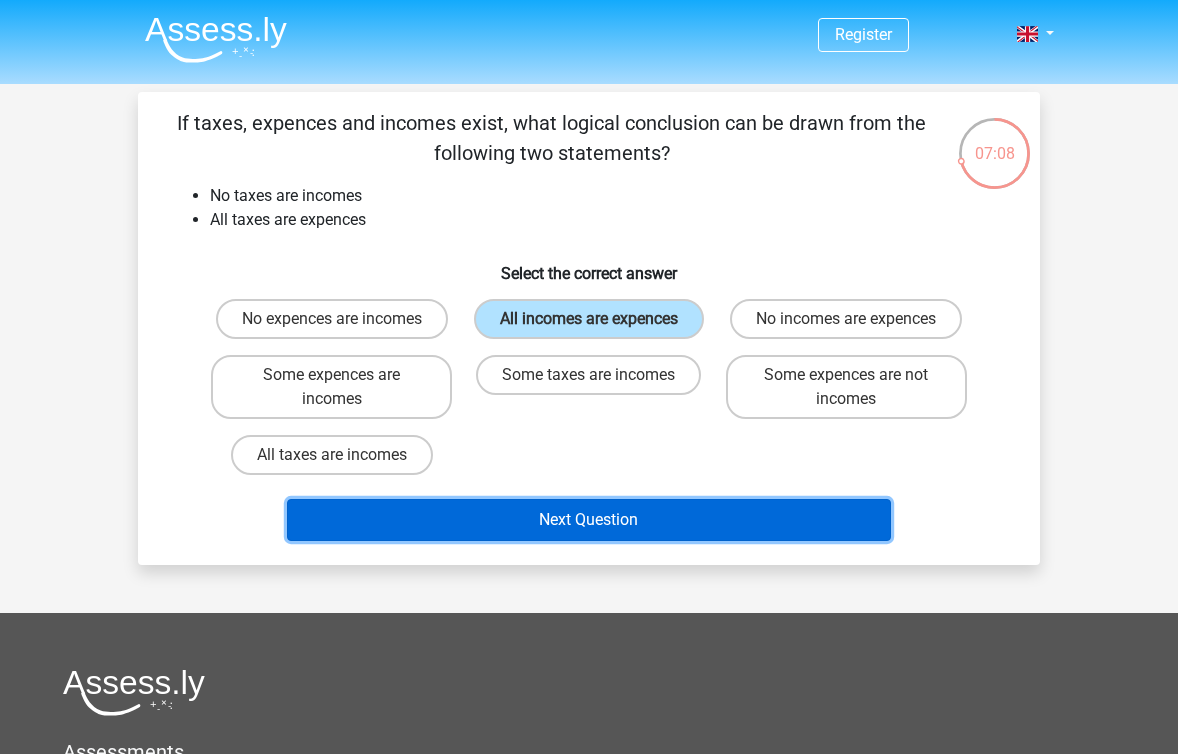 click on "Next Question" at bounding box center (589, 520) 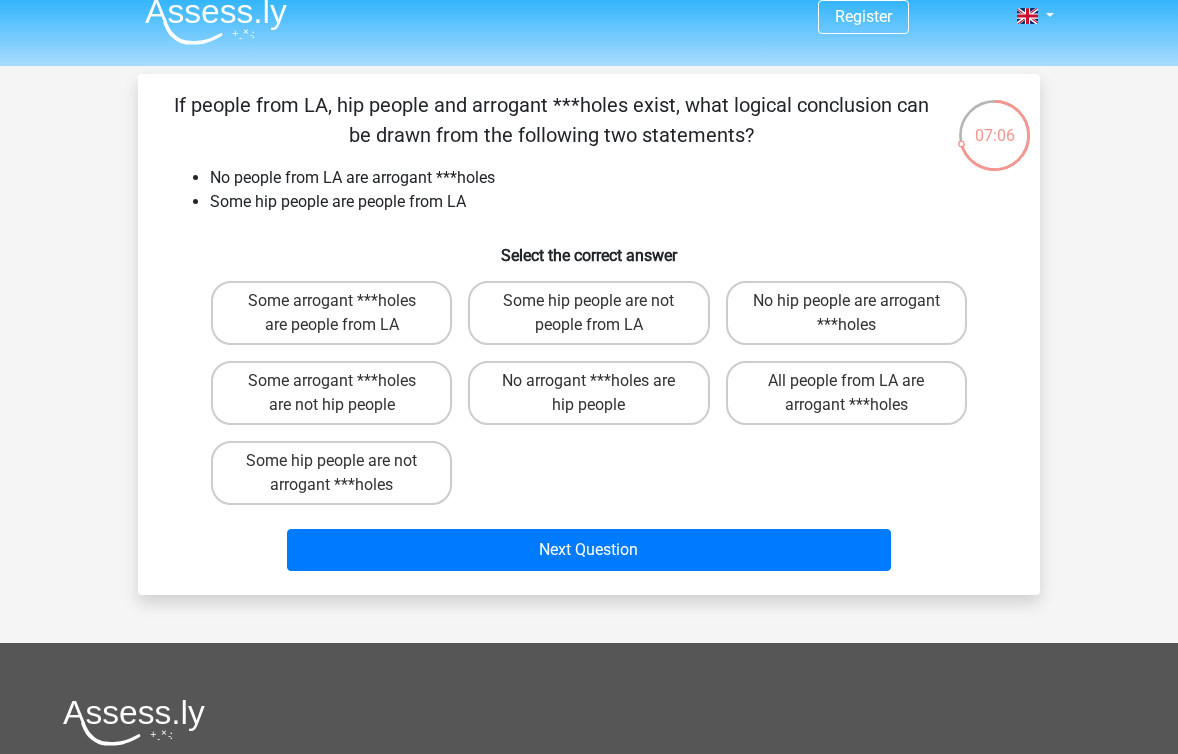 scroll, scrollTop: 3, scrollLeft: 0, axis: vertical 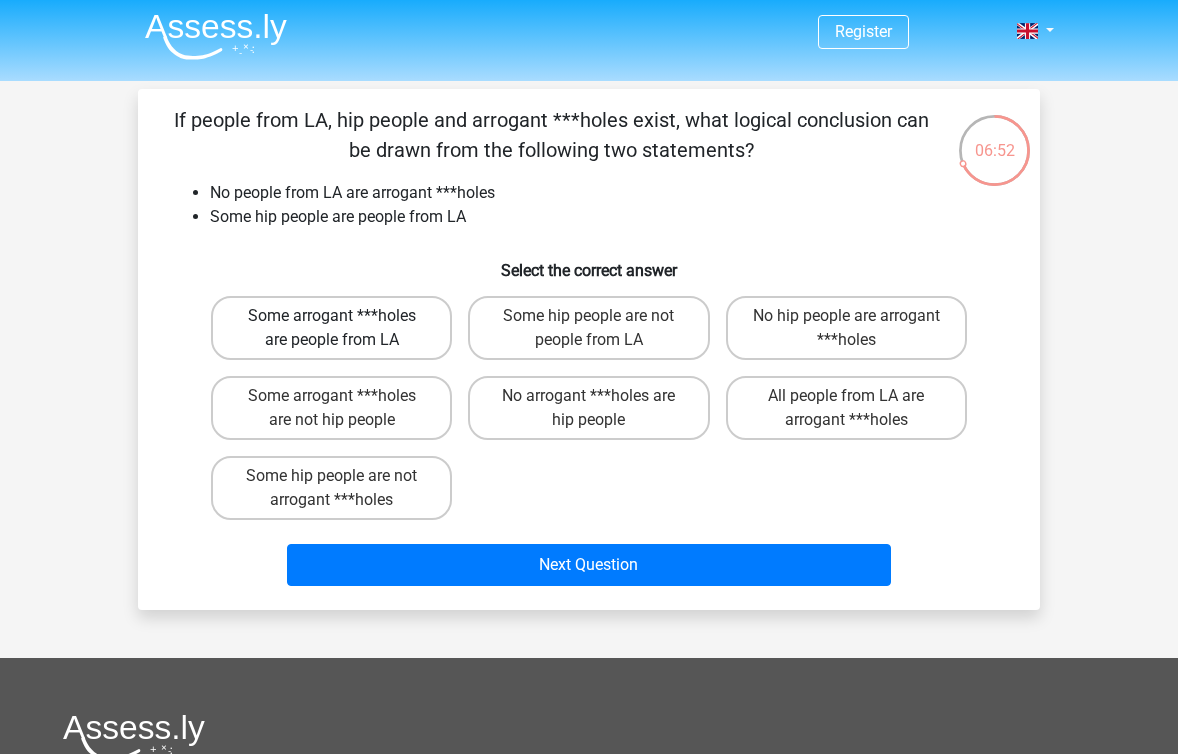 click on "Some arrogant ***holes are people from LA" at bounding box center (331, 328) 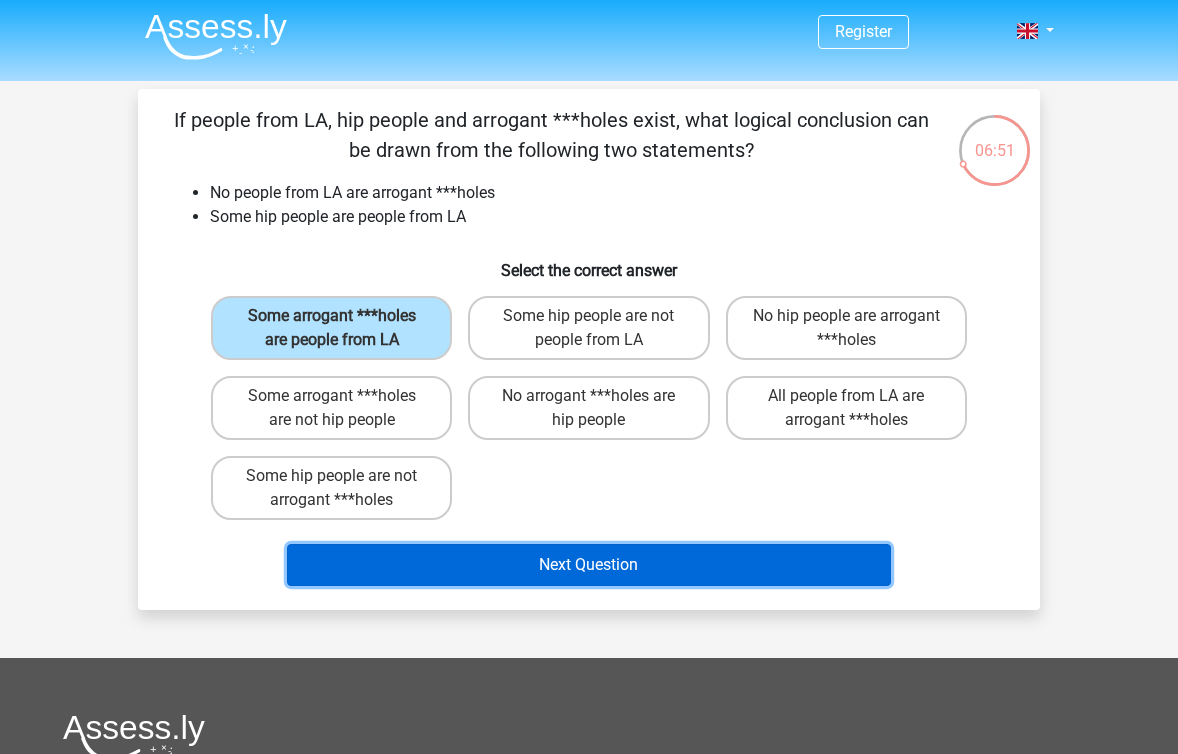 click on "Next Question" at bounding box center (589, 565) 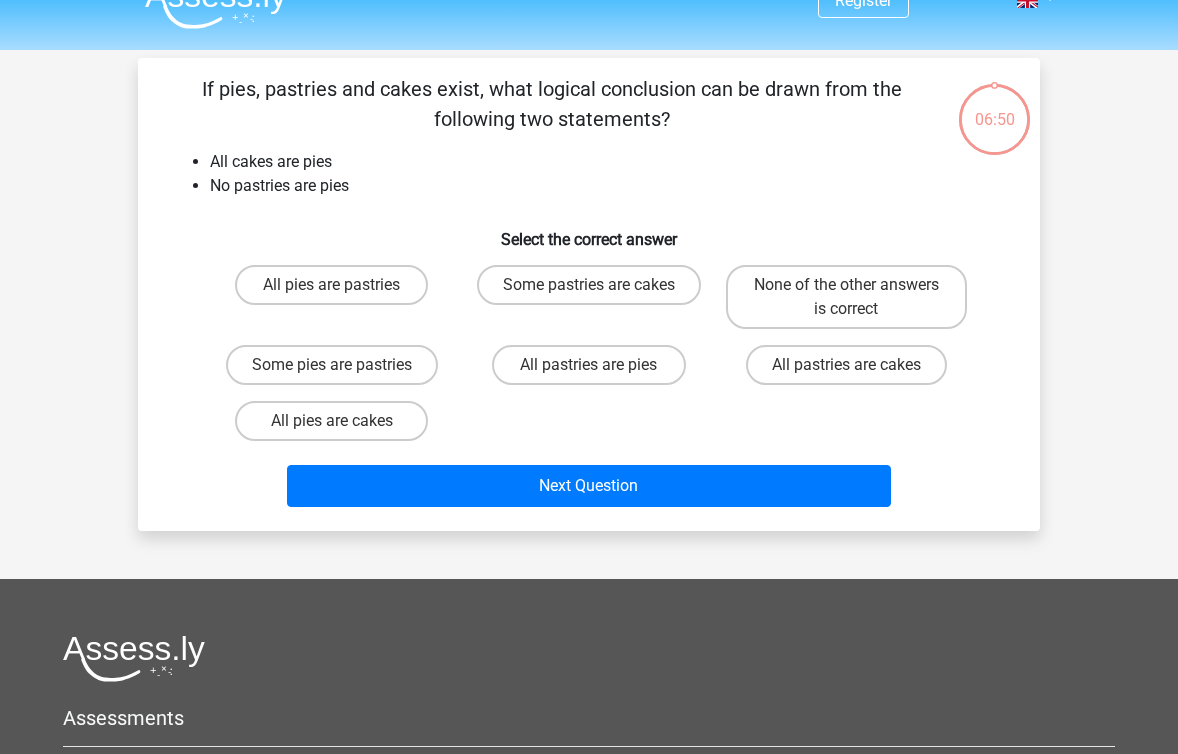 scroll, scrollTop: 14, scrollLeft: 0, axis: vertical 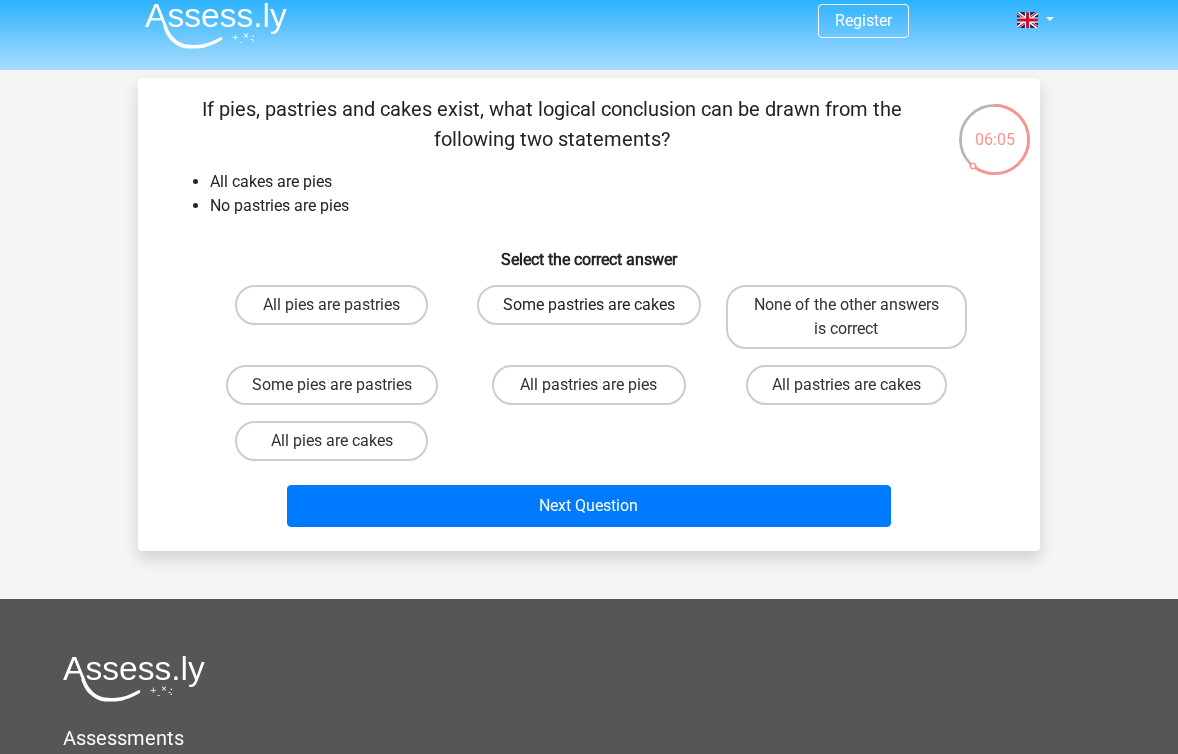 click on "Some pastries are cakes" at bounding box center [589, 305] 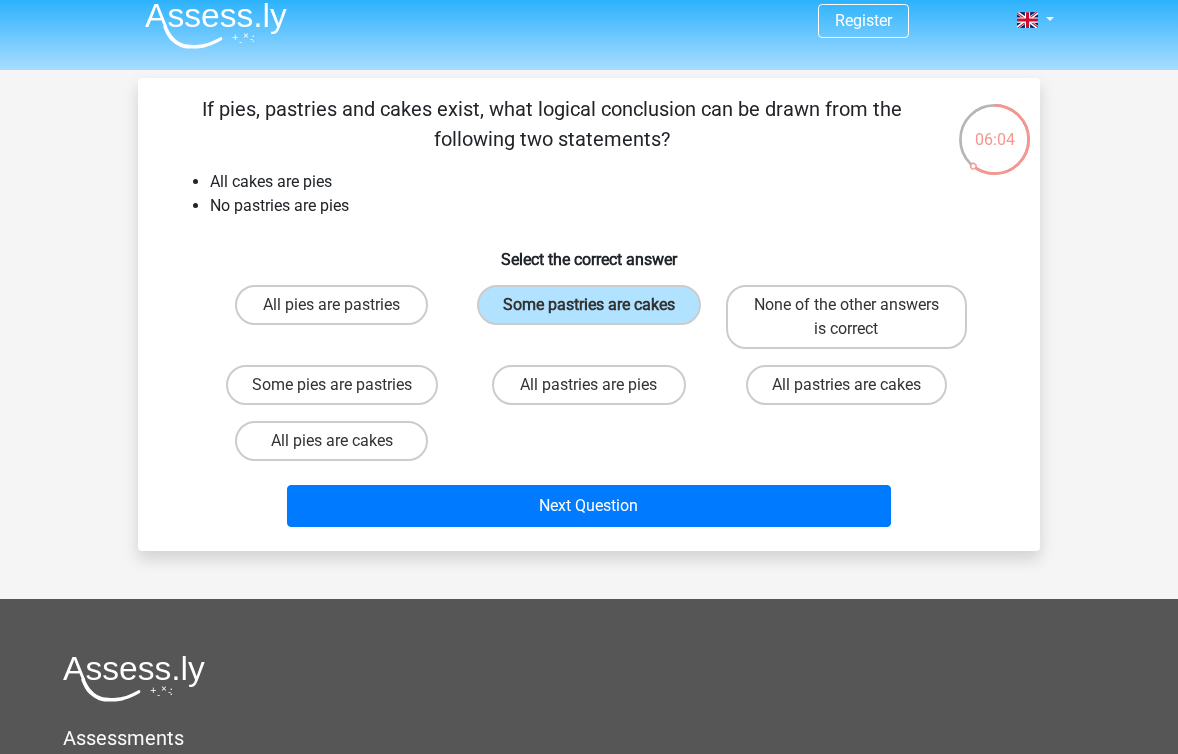 click on "Next Question" at bounding box center [589, 510] 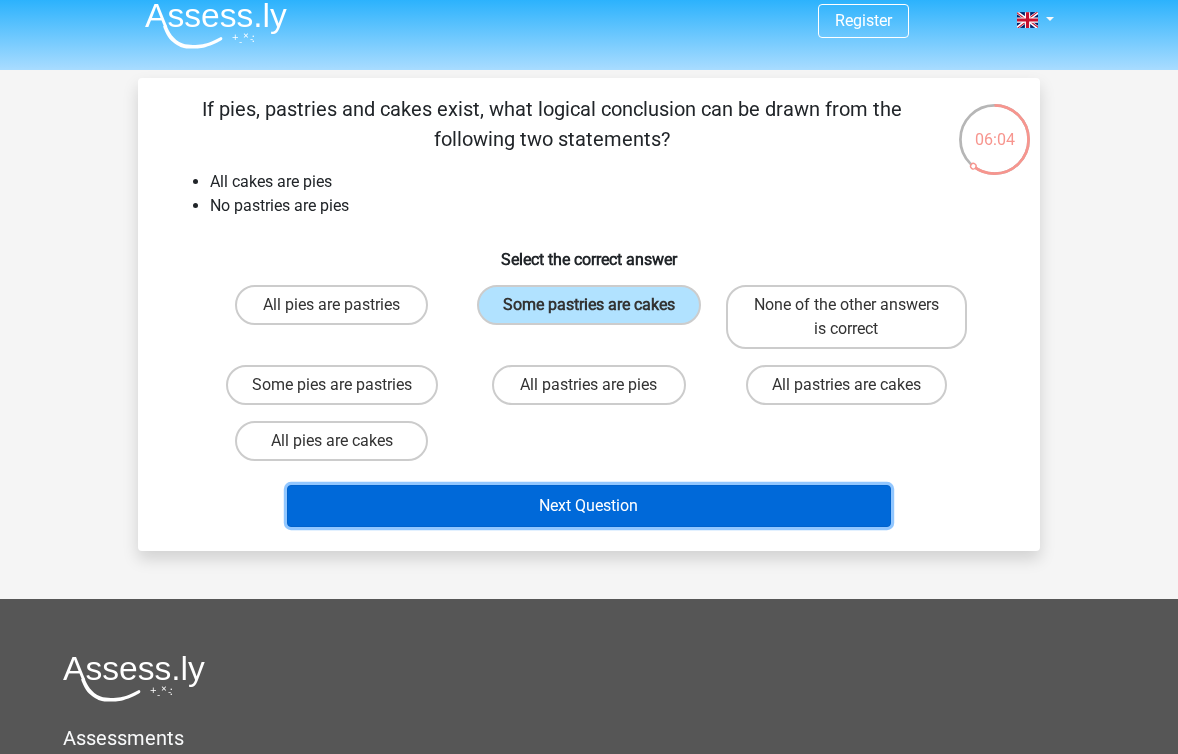 click on "Next Question" at bounding box center (589, 506) 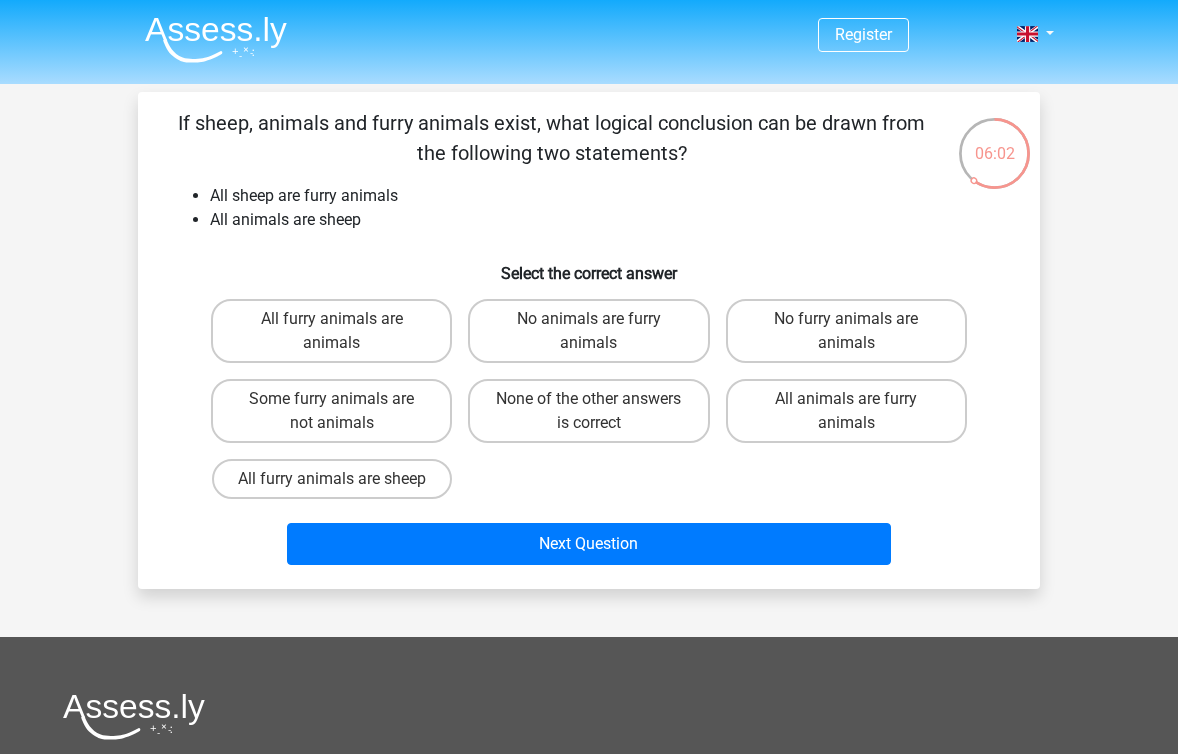 scroll, scrollTop: 2, scrollLeft: 0, axis: vertical 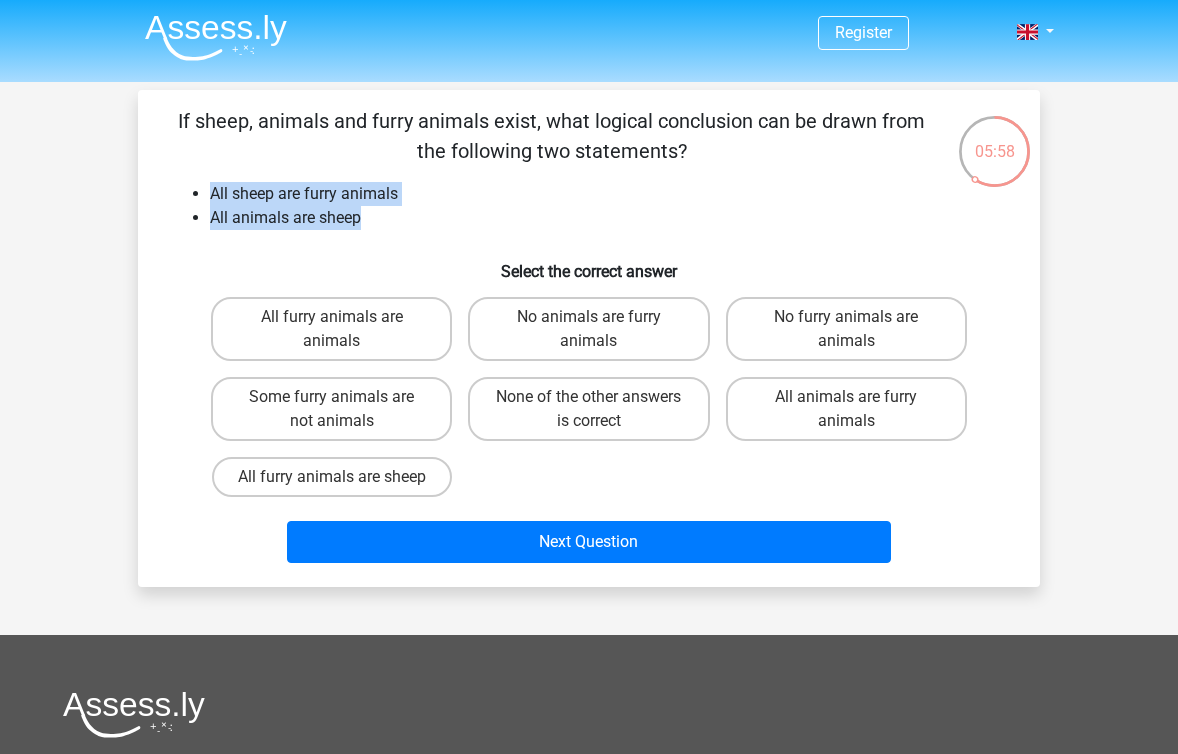 drag, startPoint x: 209, startPoint y: 195, endPoint x: 398, endPoint y: 226, distance: 191.52545 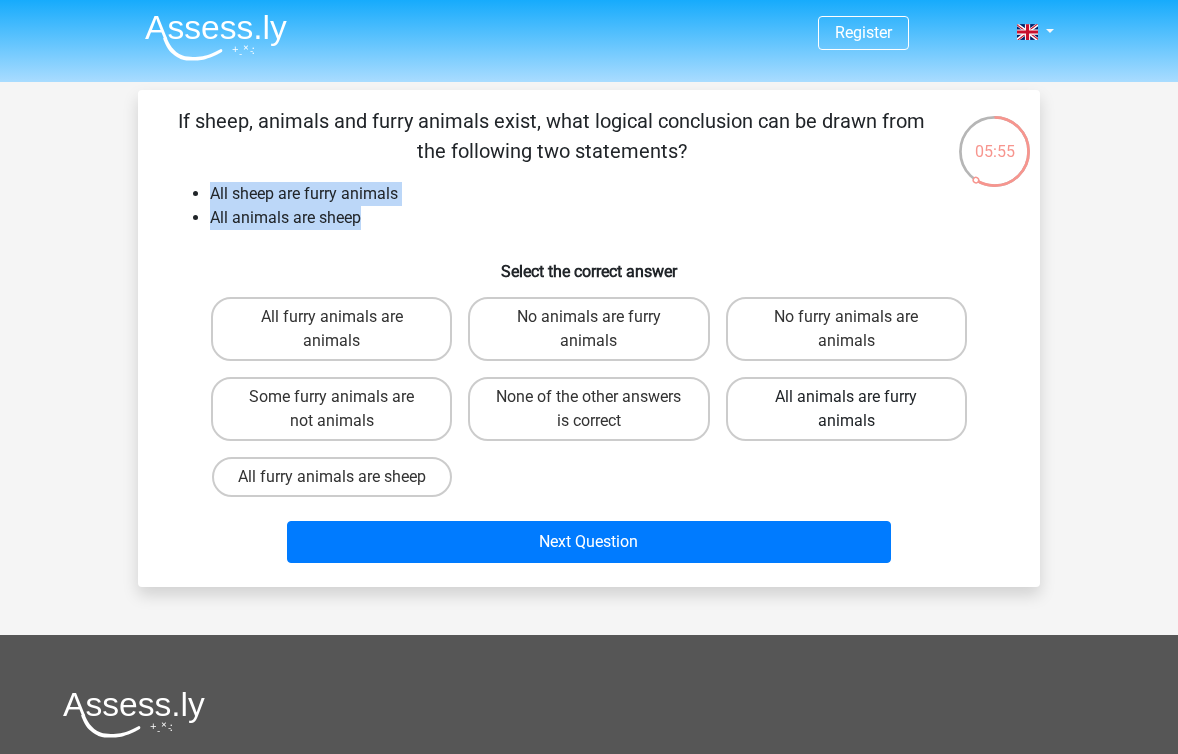 click on "All animals are furry animals" at bounding box center [846, 409] 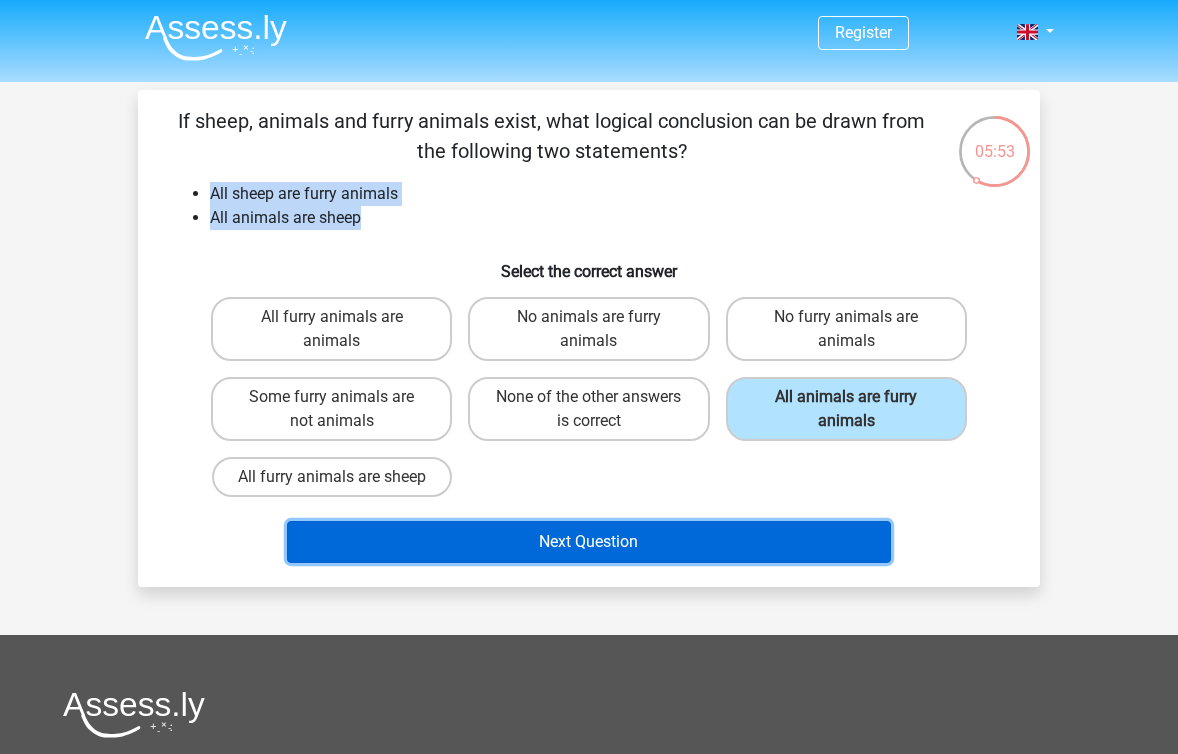 click on "Next Question" at bounding box center [589, 542] 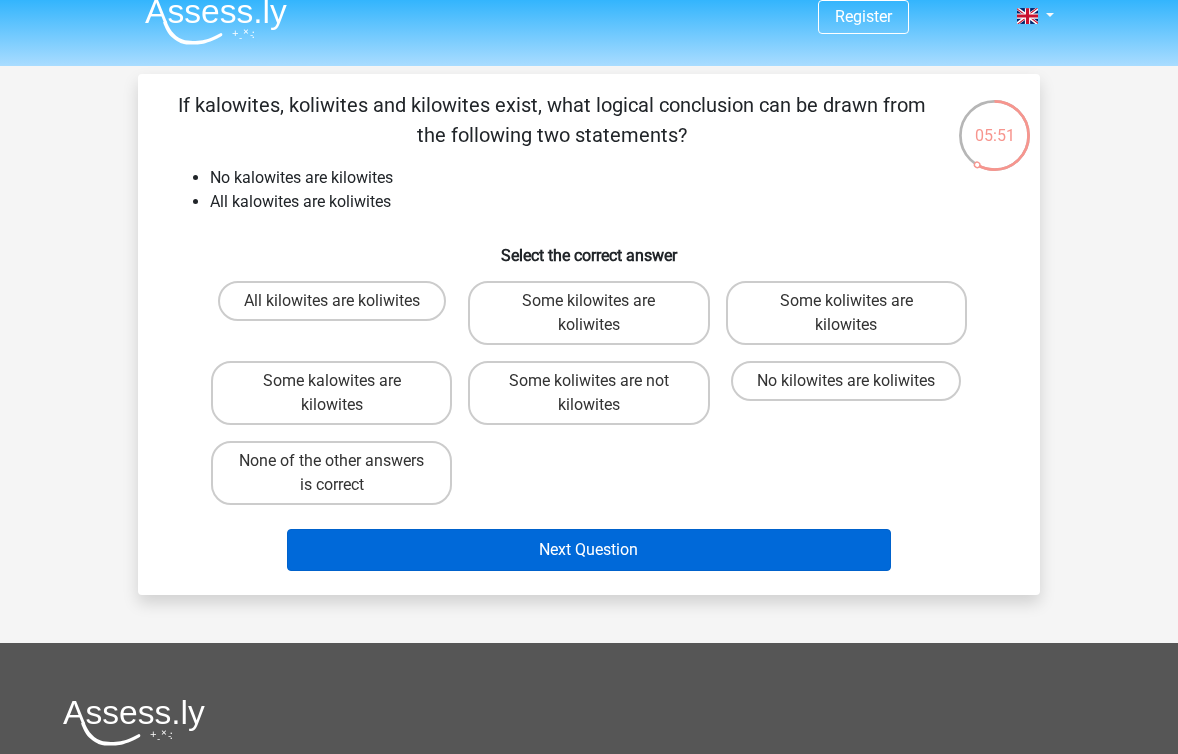 scroll, scrollTop: 12, scrollLeft: 0, axis: vertical 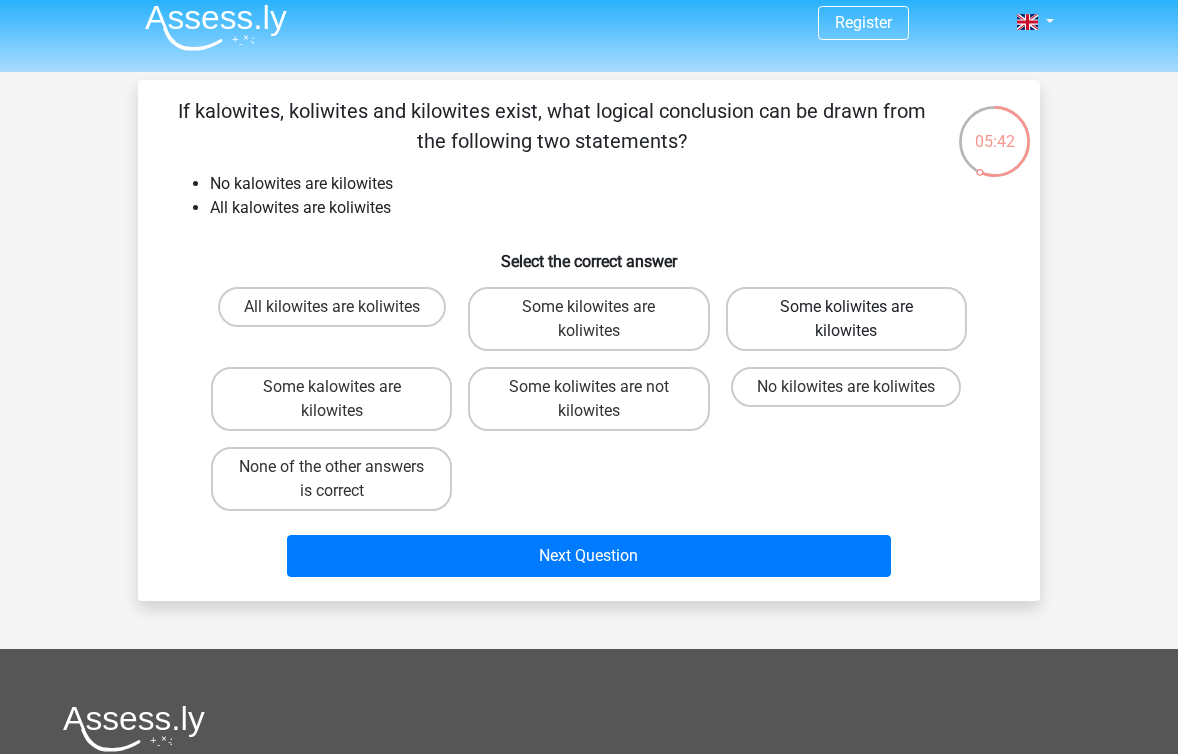 click on "Some koliwites are kilowites" at bounding box center [846, 319] 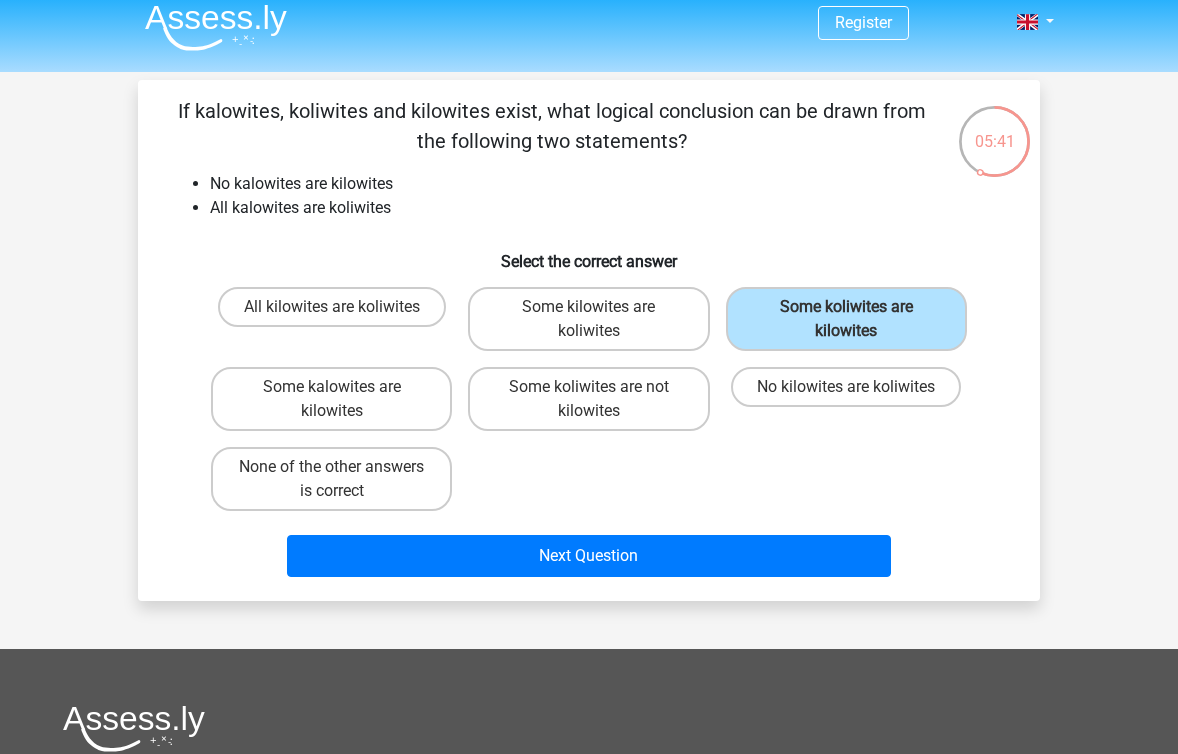 click on "Next Question" at bounding box center [589, 552] 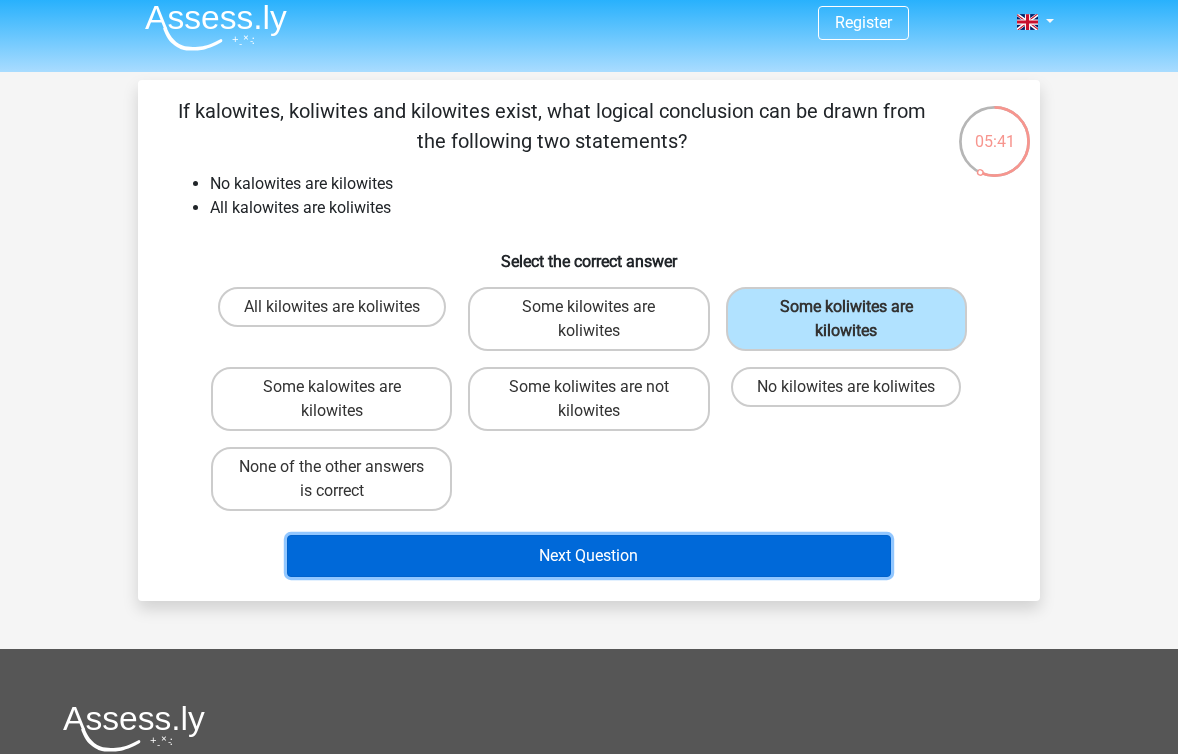 click on "Next Question" at bounding box center (589, 556) 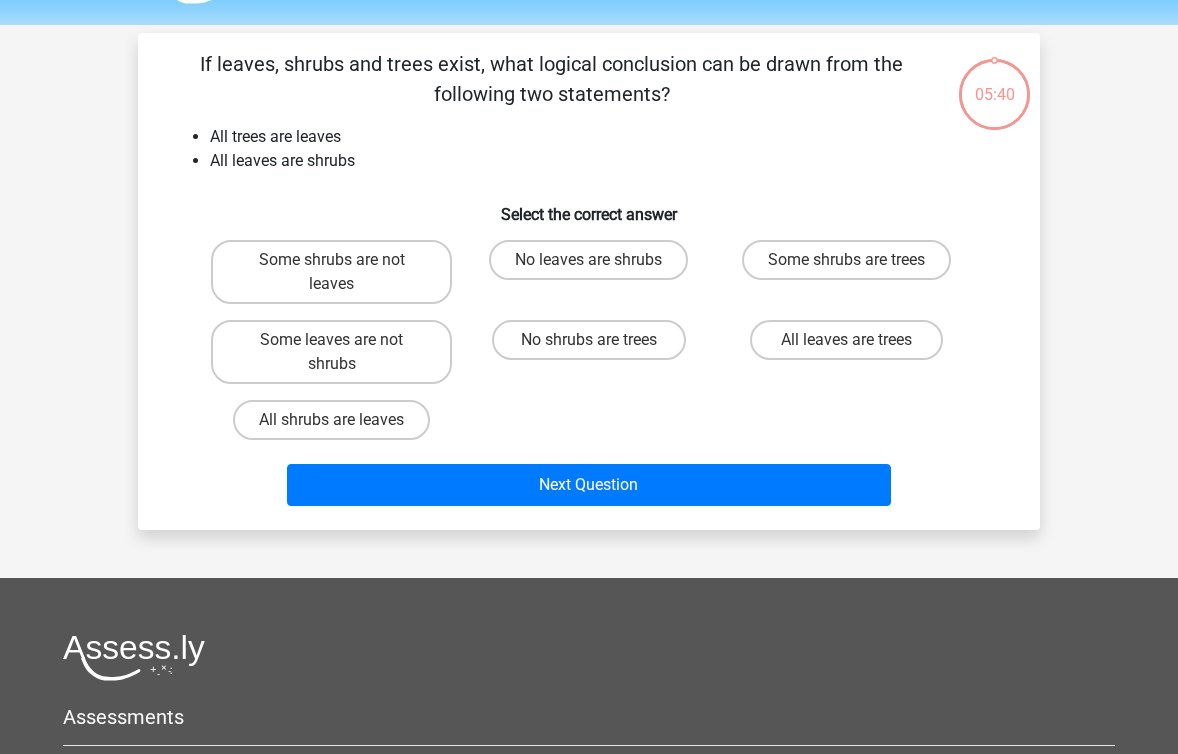 scroll, scrollTop: 54, scrollLeft: 0, axis: vertical 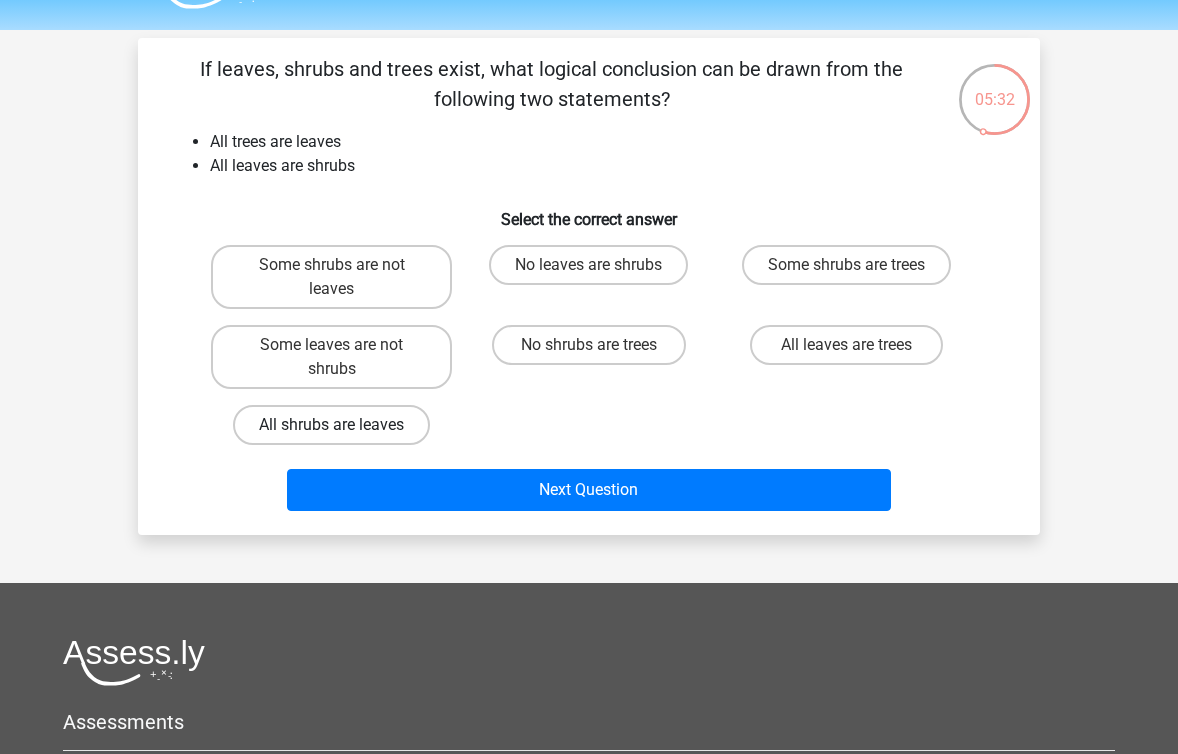 click on "All shrubs are leaves" at bounding box center [331, 425] 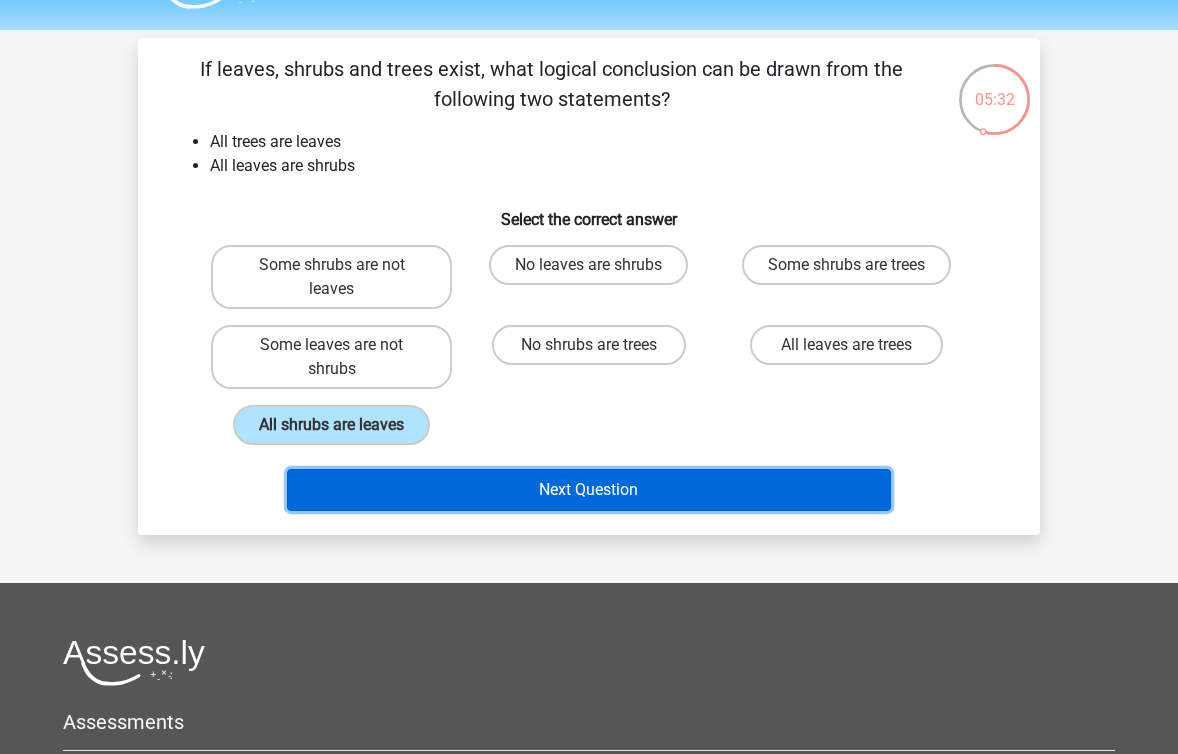 click on "Next Question" at bounding box center [589, 490] 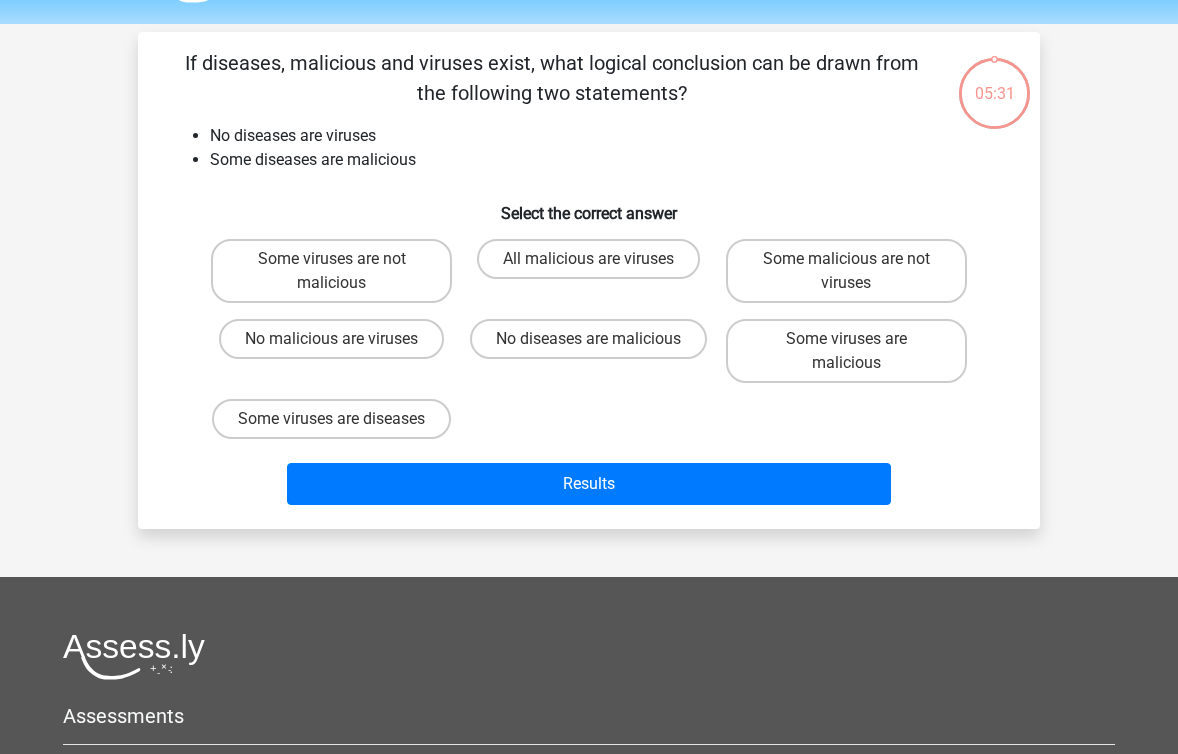 scroll, scrollTop: 56, scrollLeft: 0, axis: vertical 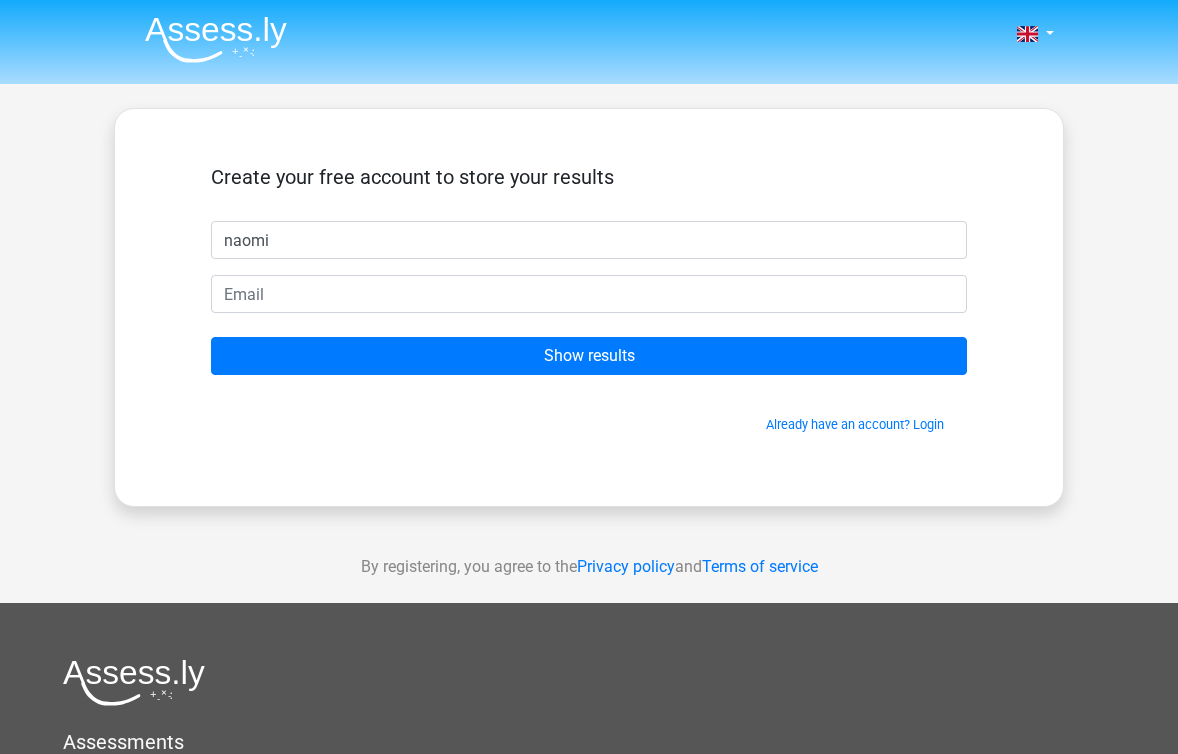 type on "naomi" 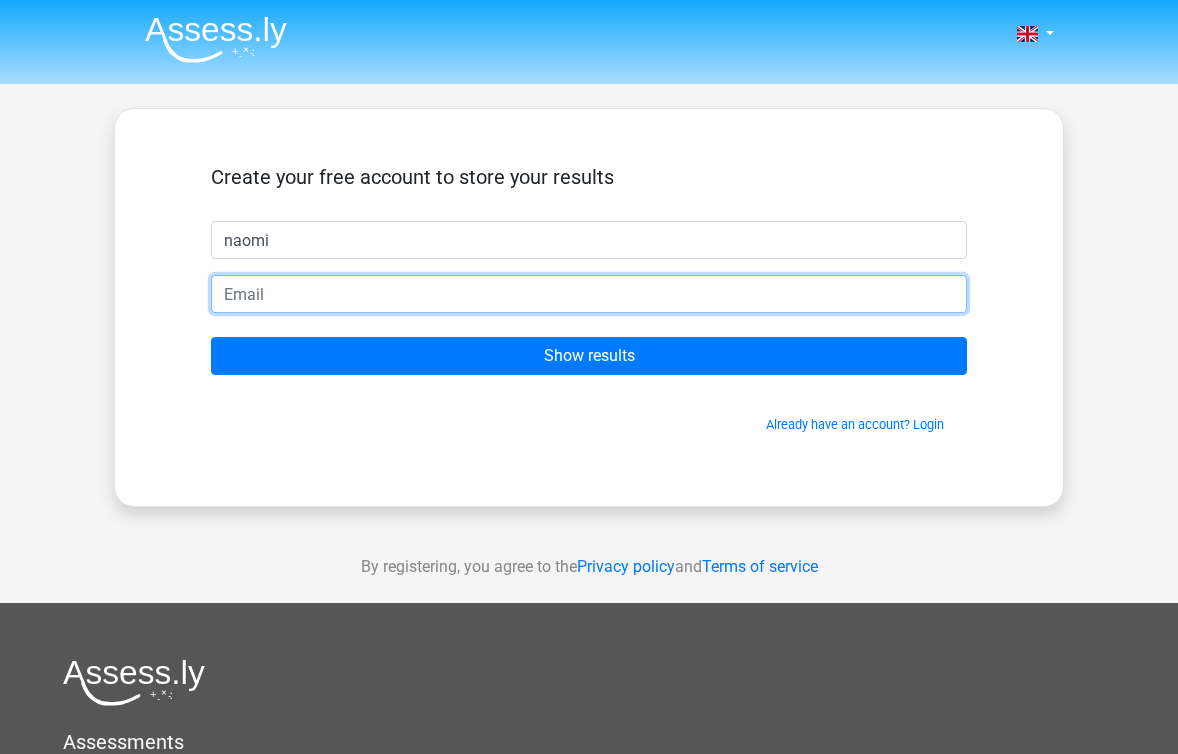 click at bounding box center [589, 294] 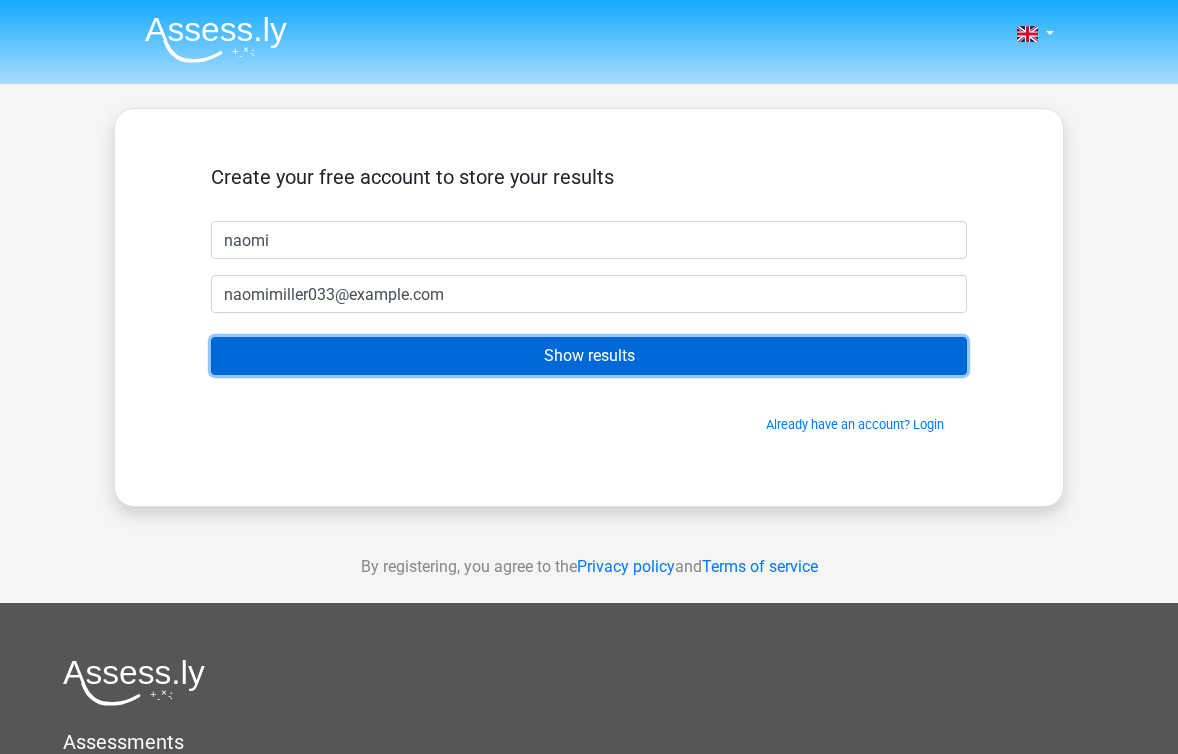 click on "Show results" at bounding box center [589, 356] 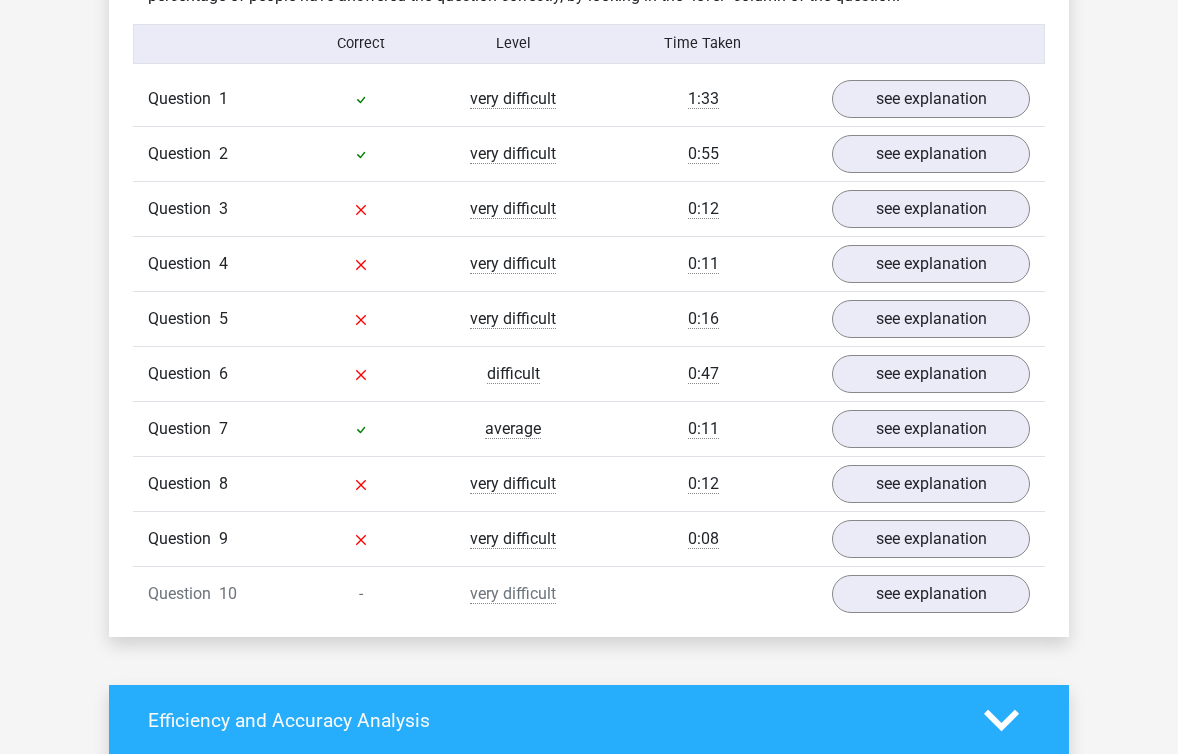 scroll, scrollTop: 1618, scrollLeft: 0, axis: vertical 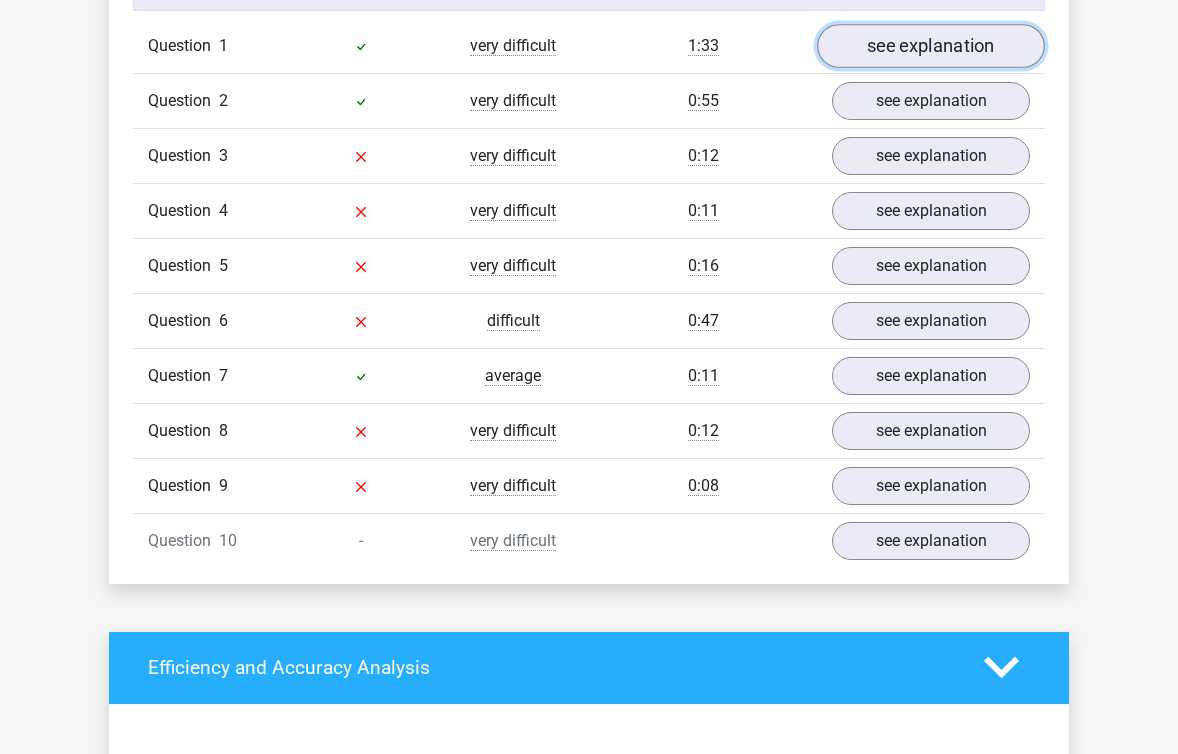 click on "see explanation" at bounding box center [931, 46] 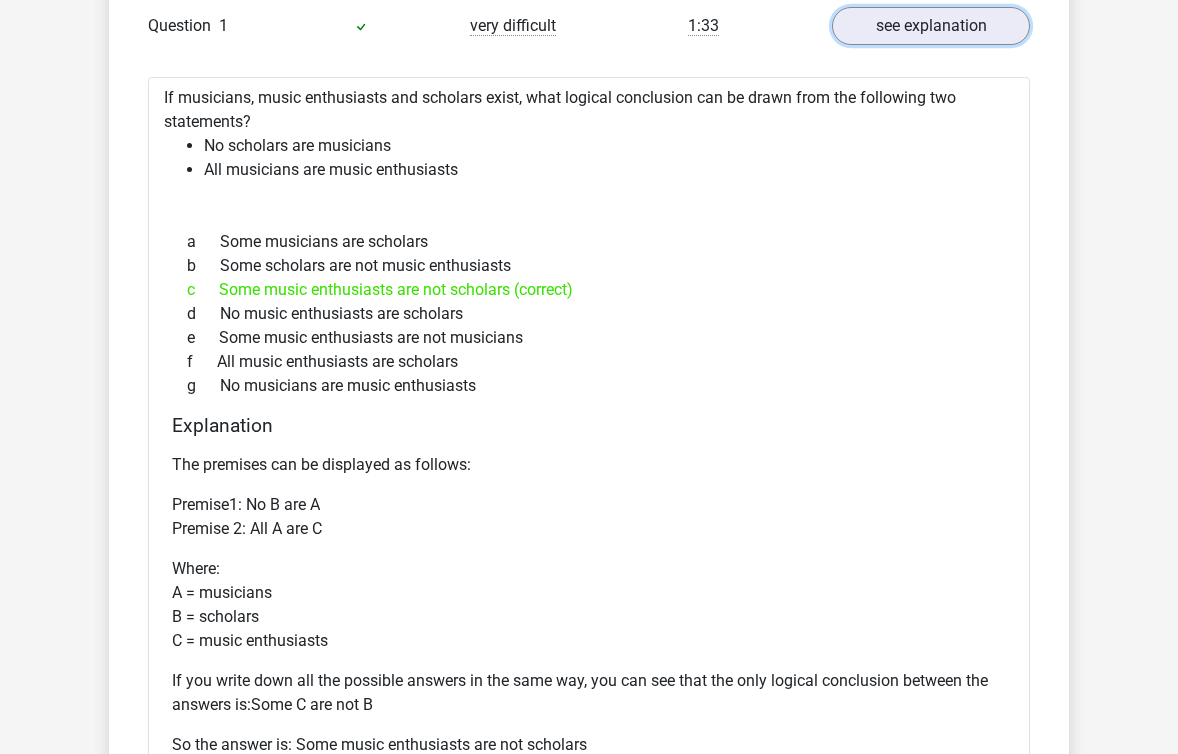 scroll, scrollTop: 1639, scrollLeft: 0, axis: vertical 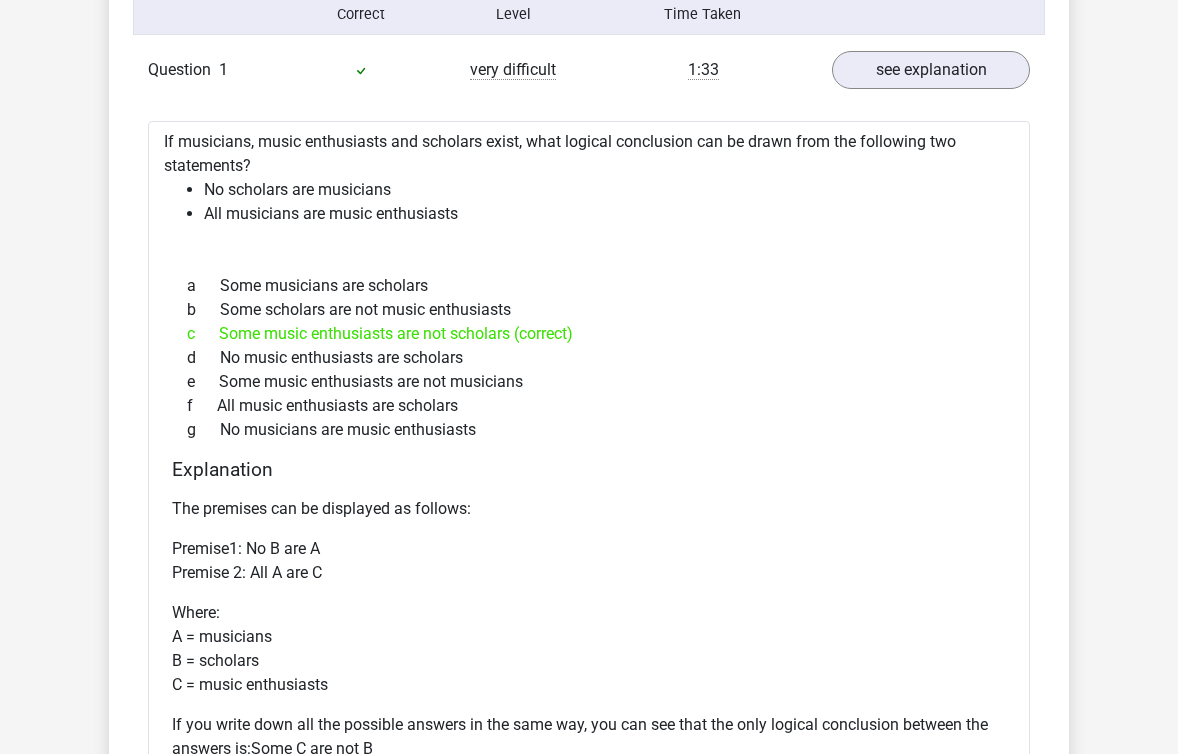 drag, startPoint x: 171, startPoint y: 145, endPoint x: 212, endPoint y: 182, distance: 55.226807 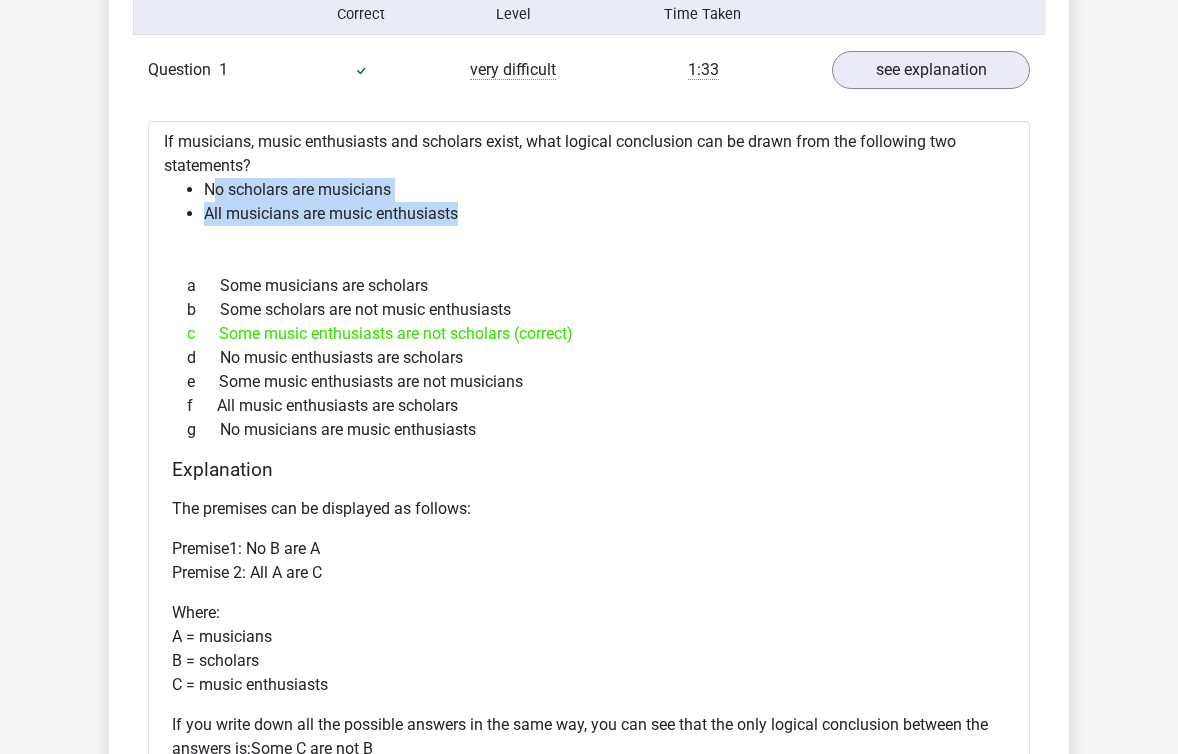 drag, startPoint x: 212, startPoint y: 188, endPoint x: 433, endPoint y: 246, distance: 228.48413 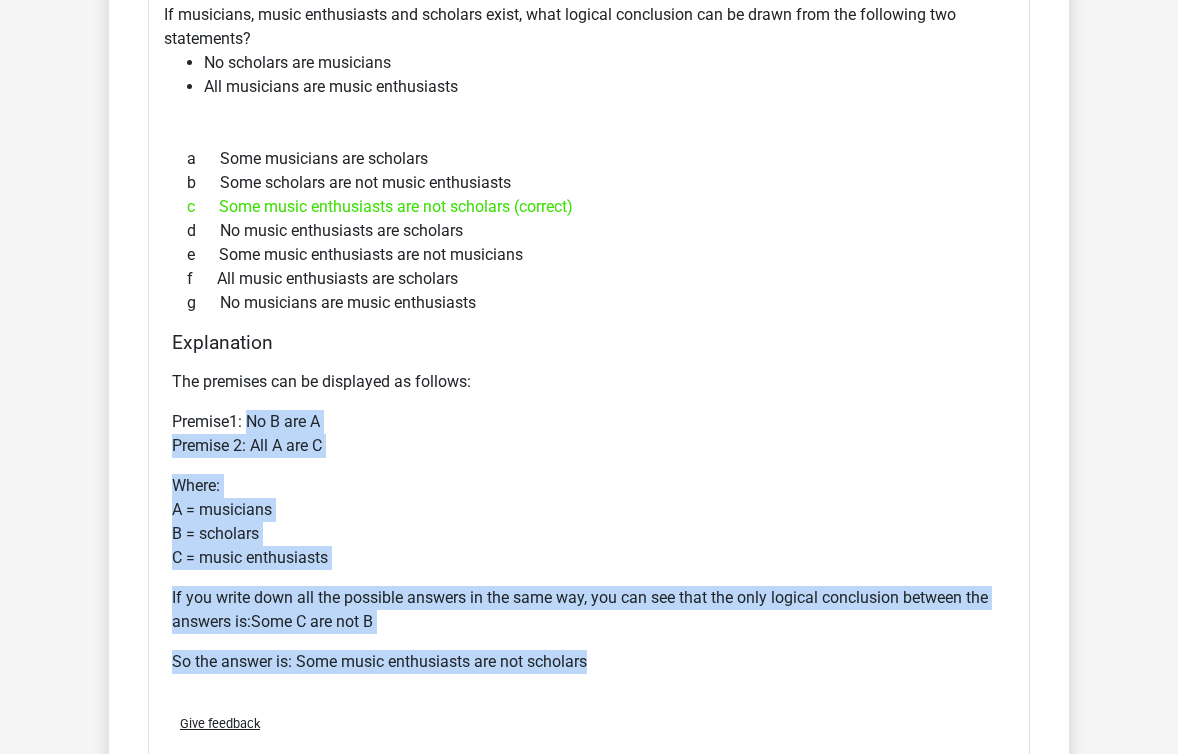 drag, startPoint x: 249, startPoint y: 427, endPoint x: 598, endPoint y: 664, distance: 421.8649 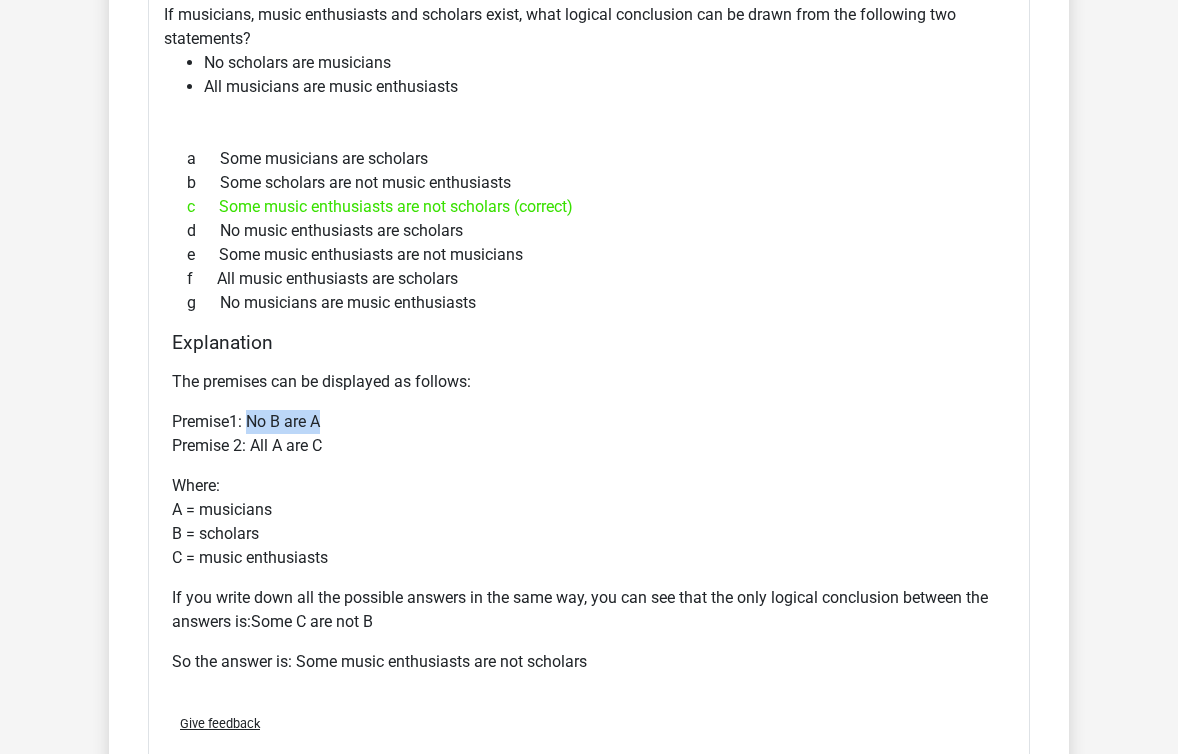 drag, startPoint x: 246, startPoint y: 423, endPoint x: 340, endPoint y: 433, distance: 94.53042 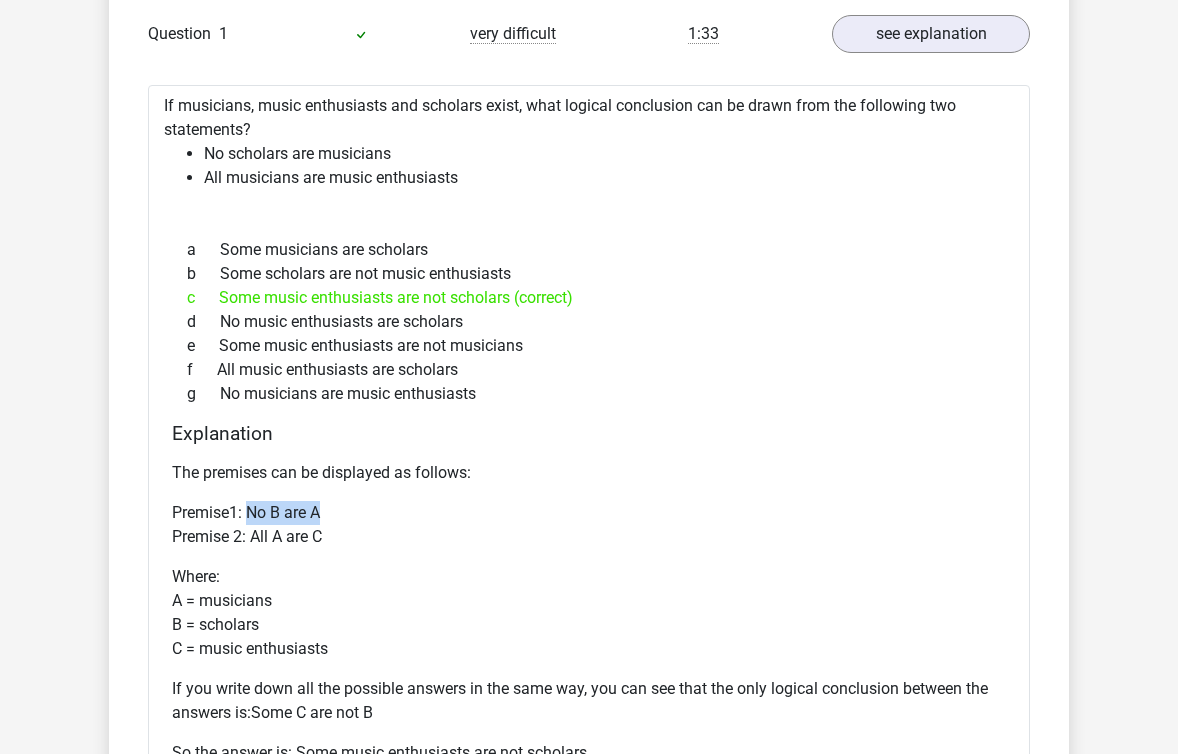 scroll, scrollTop: 1632, scrollLeft: 0, axis: vertical 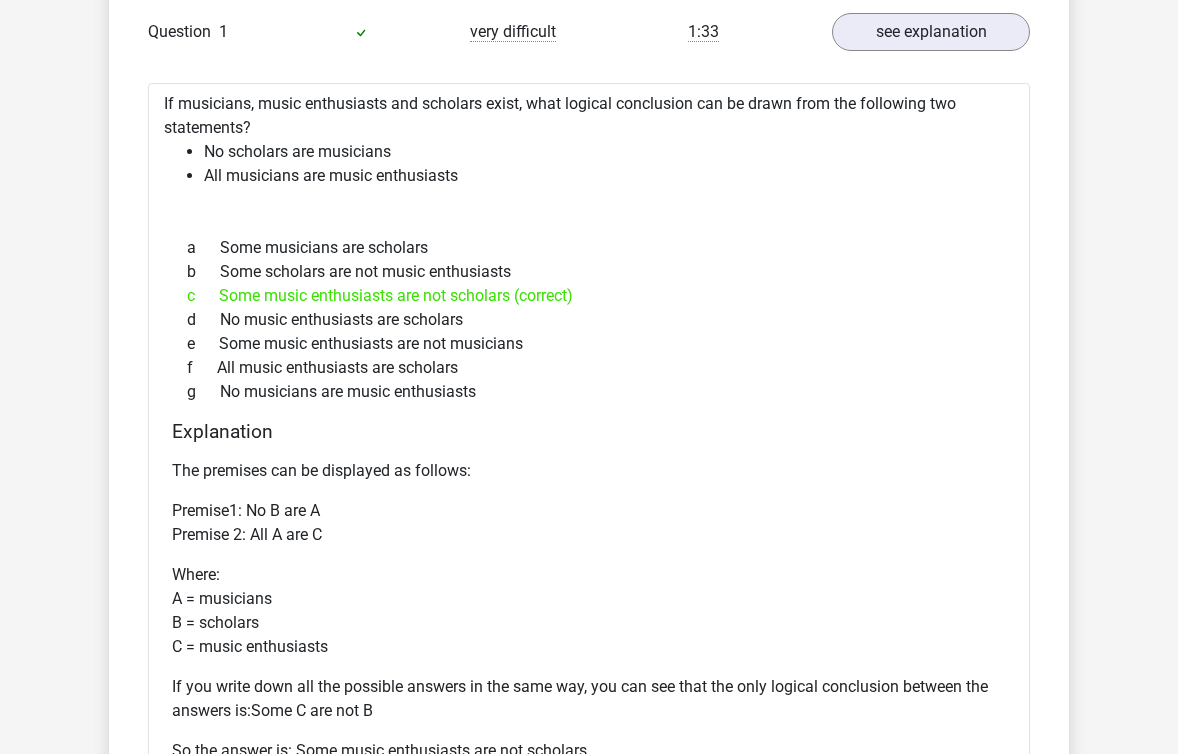 drag, startPoint x: 174, startPoint y: 683, endPoint x: 228, endPoint y: 714, distance: 62.26556 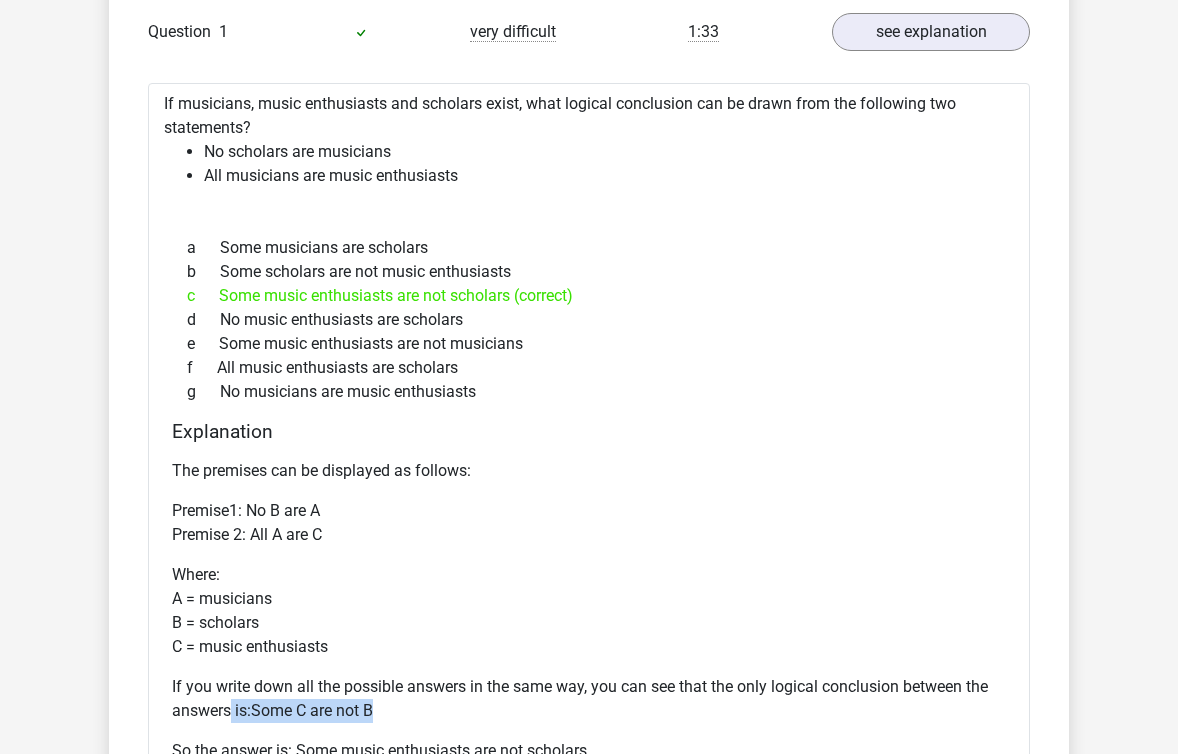 drag, startPoint x: 228, startPoint y: 713, endPoint x: 390, endPoint y: 705, distance: 162.19742 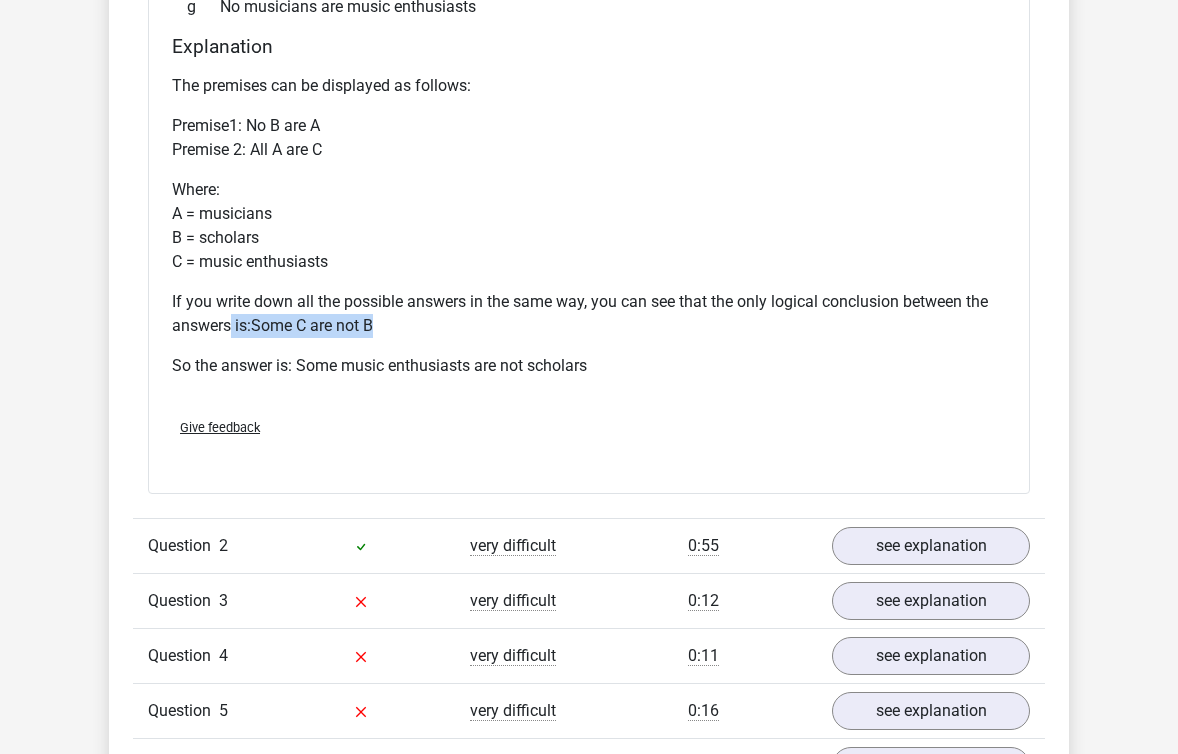scroll, scrollTop: 2016, scrollLeft: 0, axis: vertical 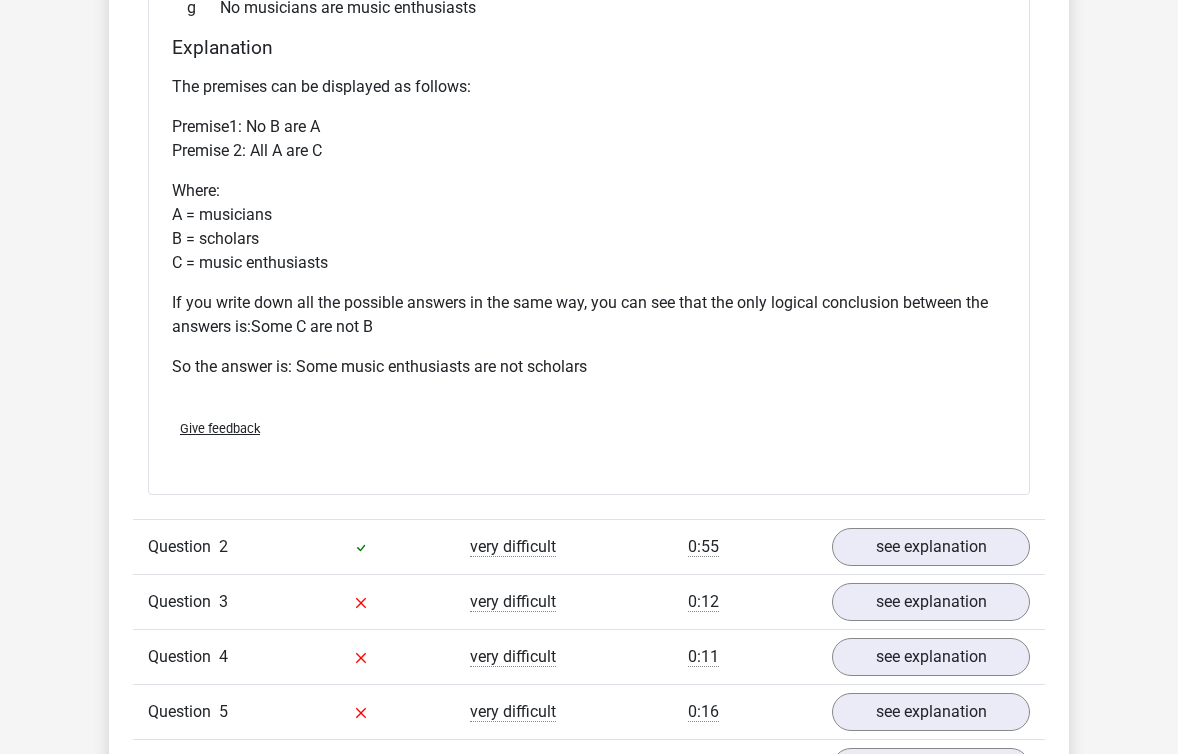 click on "Question" at bounding box center [183, 602] 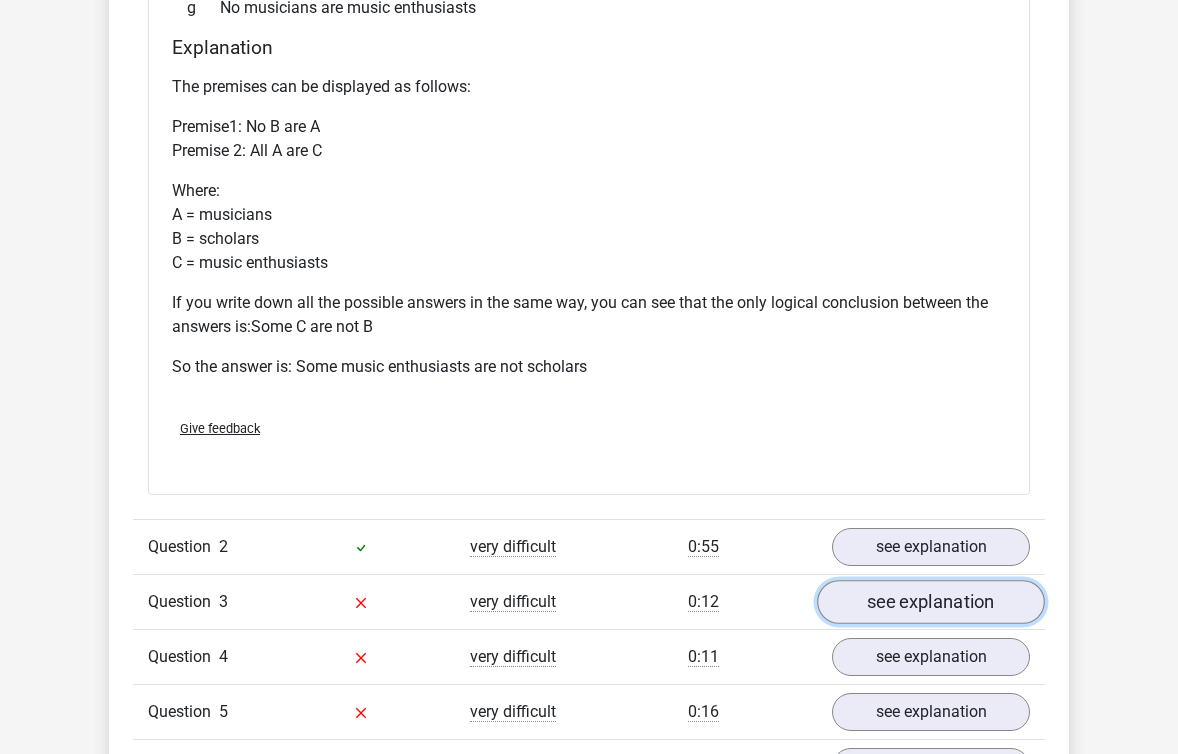 click on "see explanation" at bounding box center [931, 602] 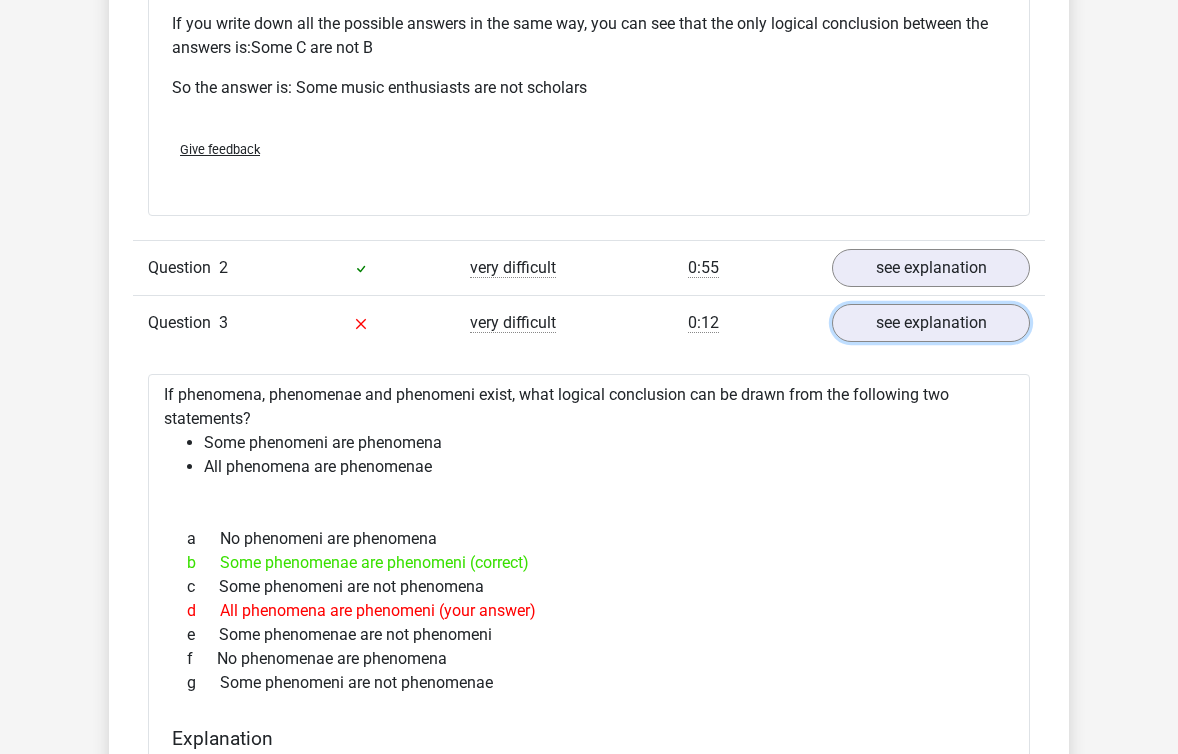 scroll, scrollTop: 2242, scrollLeft: 0, axis: vertical 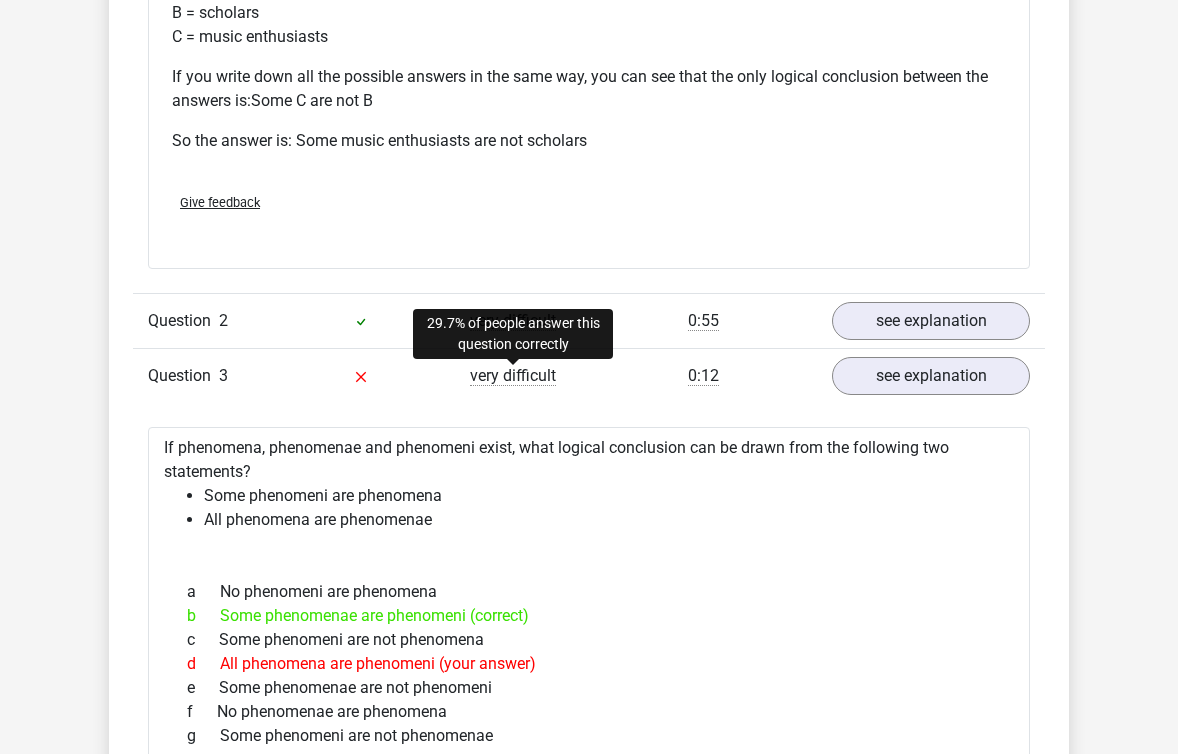 click on "very difficult" at bounding box center (513, 376) 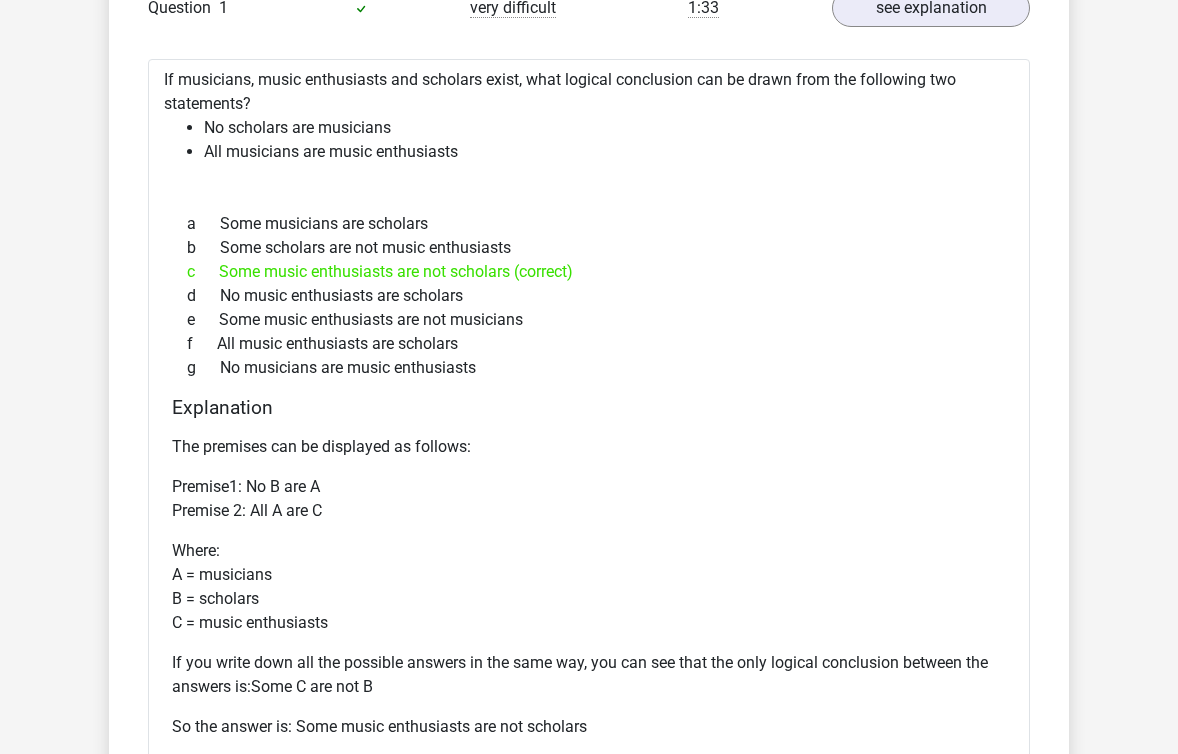 scroll, scrollTop: 1728, scrollLeft: 0, axis: vertical 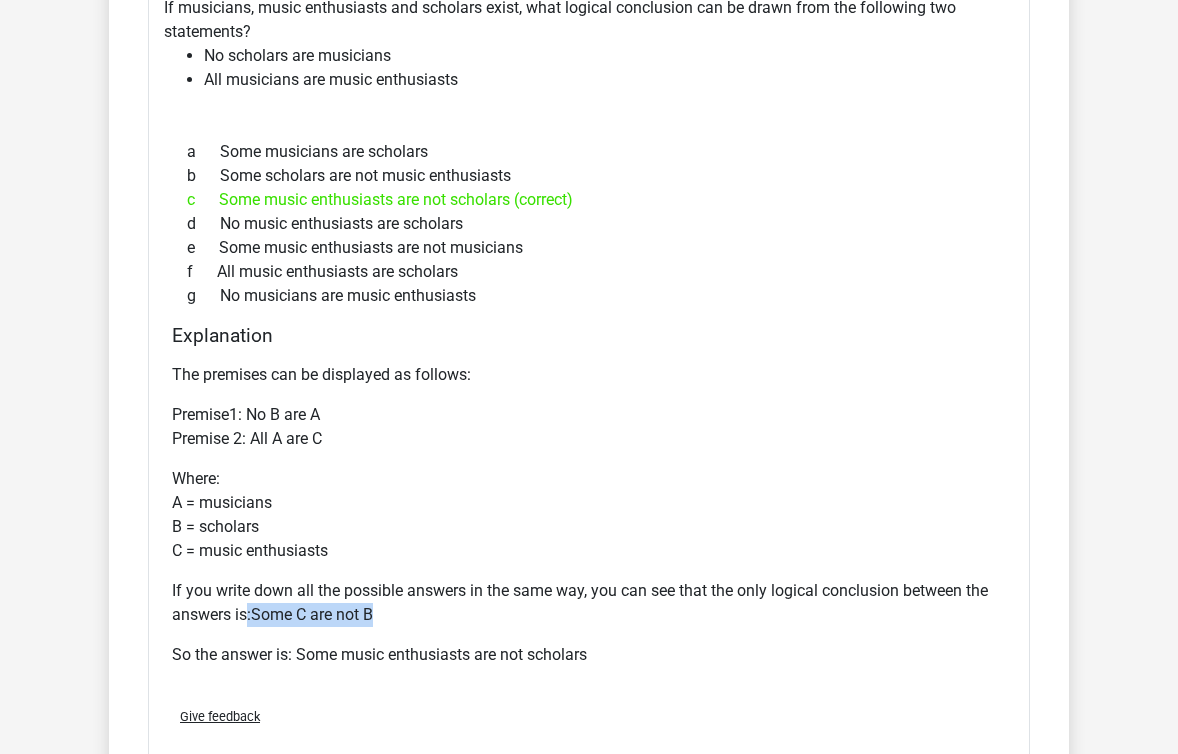 drag, startPoint x: 247, startPoint y: 623, endPoint x: 387, endPoint y: 614, distance: 140.28899 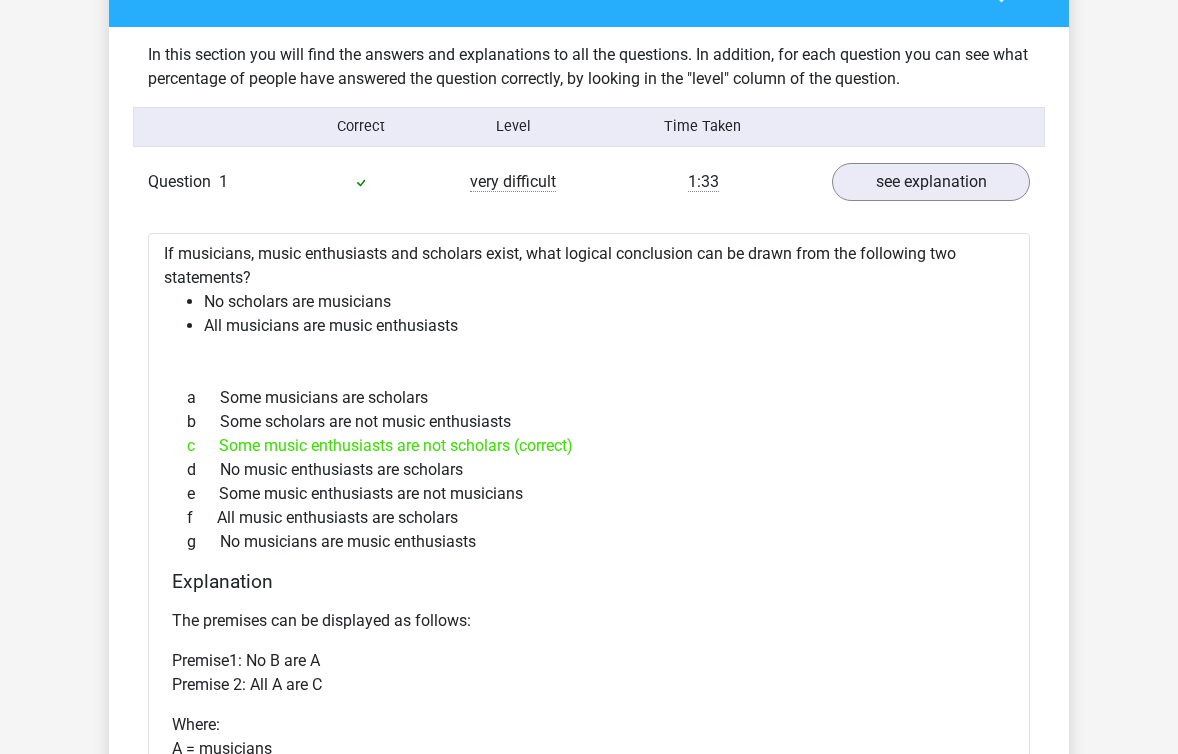 scroll, scrollTop: 1324, scrollLeft: 0, axis: vertical 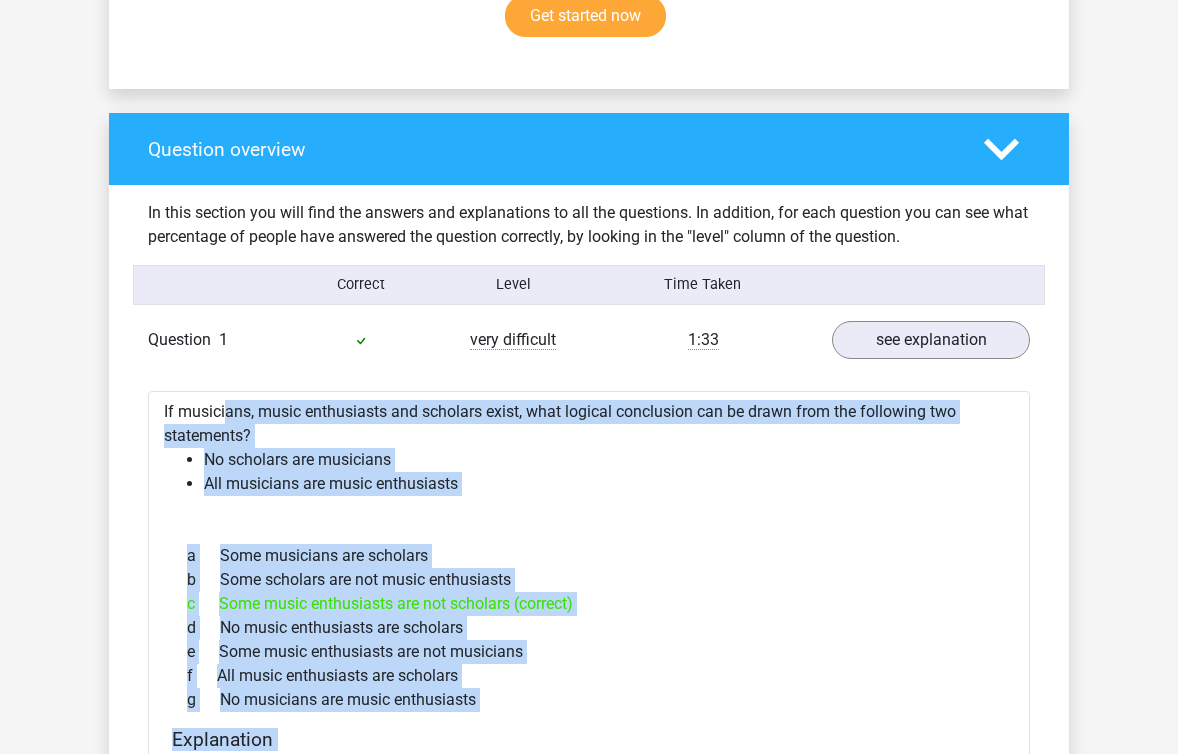 drag, startPoint x: 598, startPoint y: 657, endPoint x: 163, endPoint y: 415, distance: 497.7841 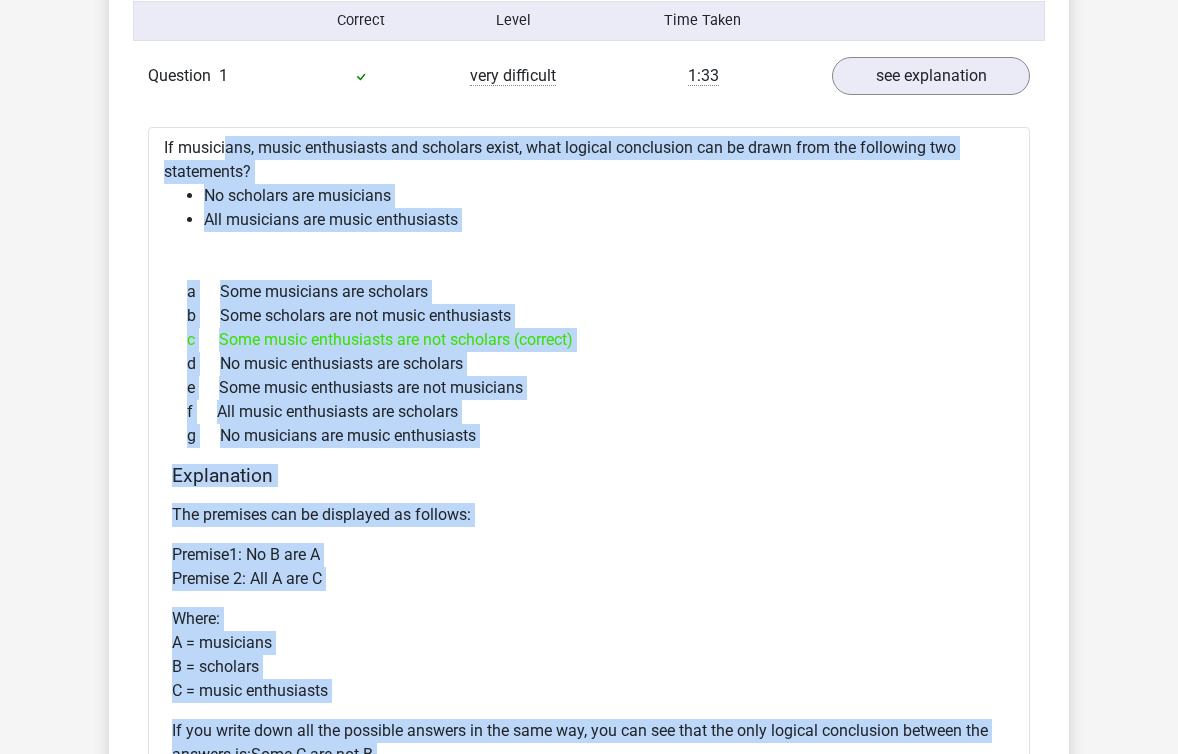 scroll, scrollTop: 1805, scrollLeft: 0, axis: vertical 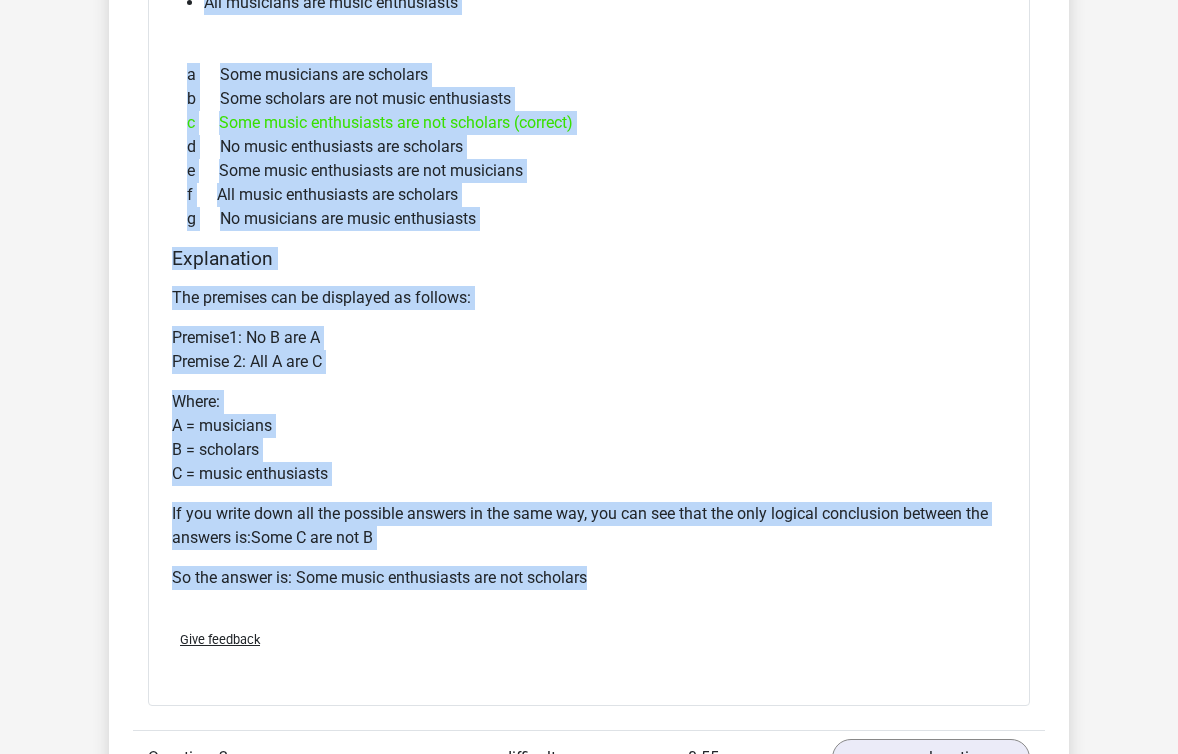 click on "The premises can be displayed as follows:
Premise1: No B are A Premise 2: All A are C
Where:  A = musicians B = scholars C = music enthusiasts
If you write down all the possible answers in the same way, you can see that the only logical conclusion between the answers is:Some C are not B
So the answer is: Some music enthusiasts are not scholars" at bounding box center [589, 446] 